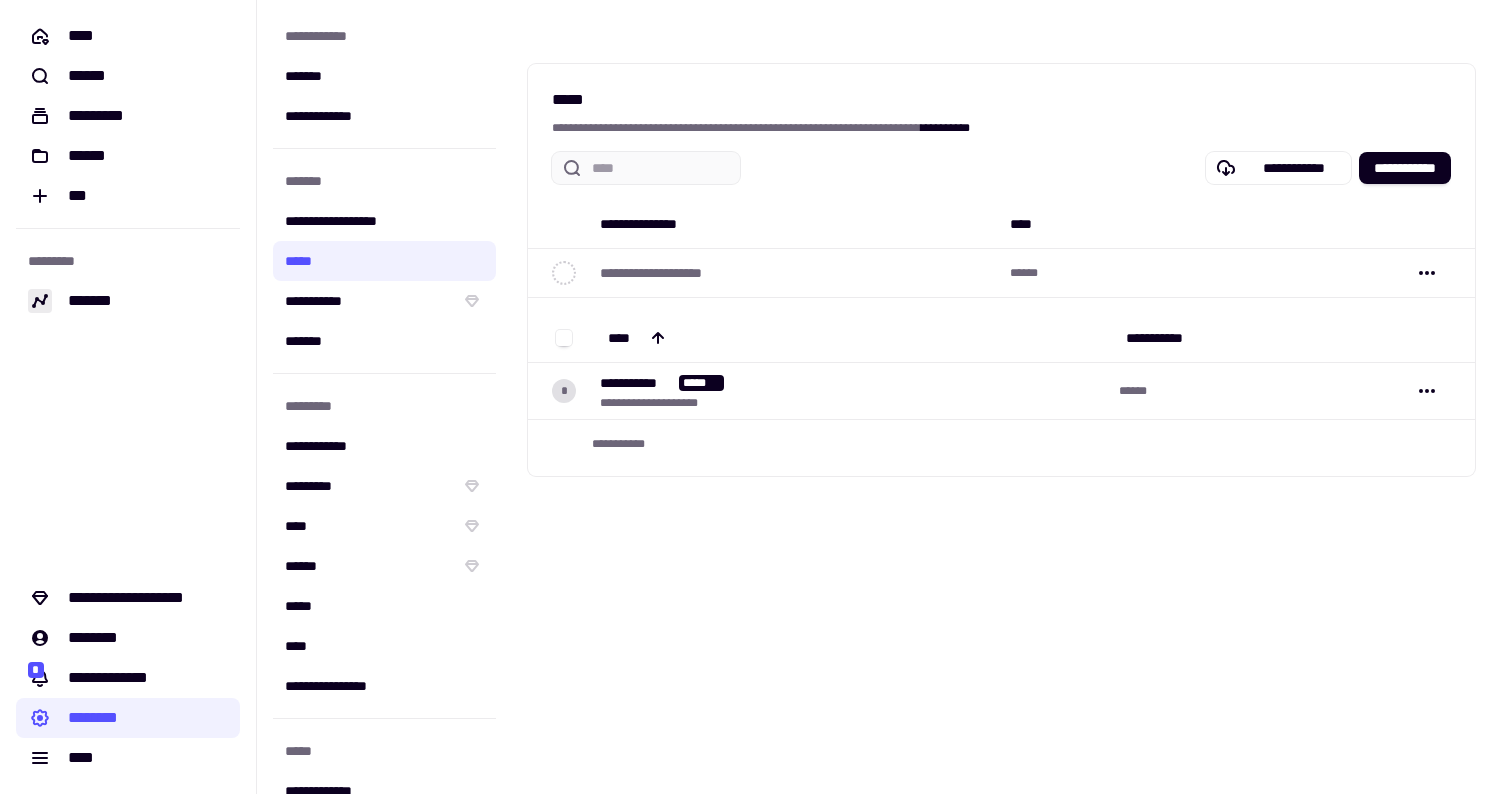 scroll, scrollTop: 0, scrollLeft: 0, axis: both 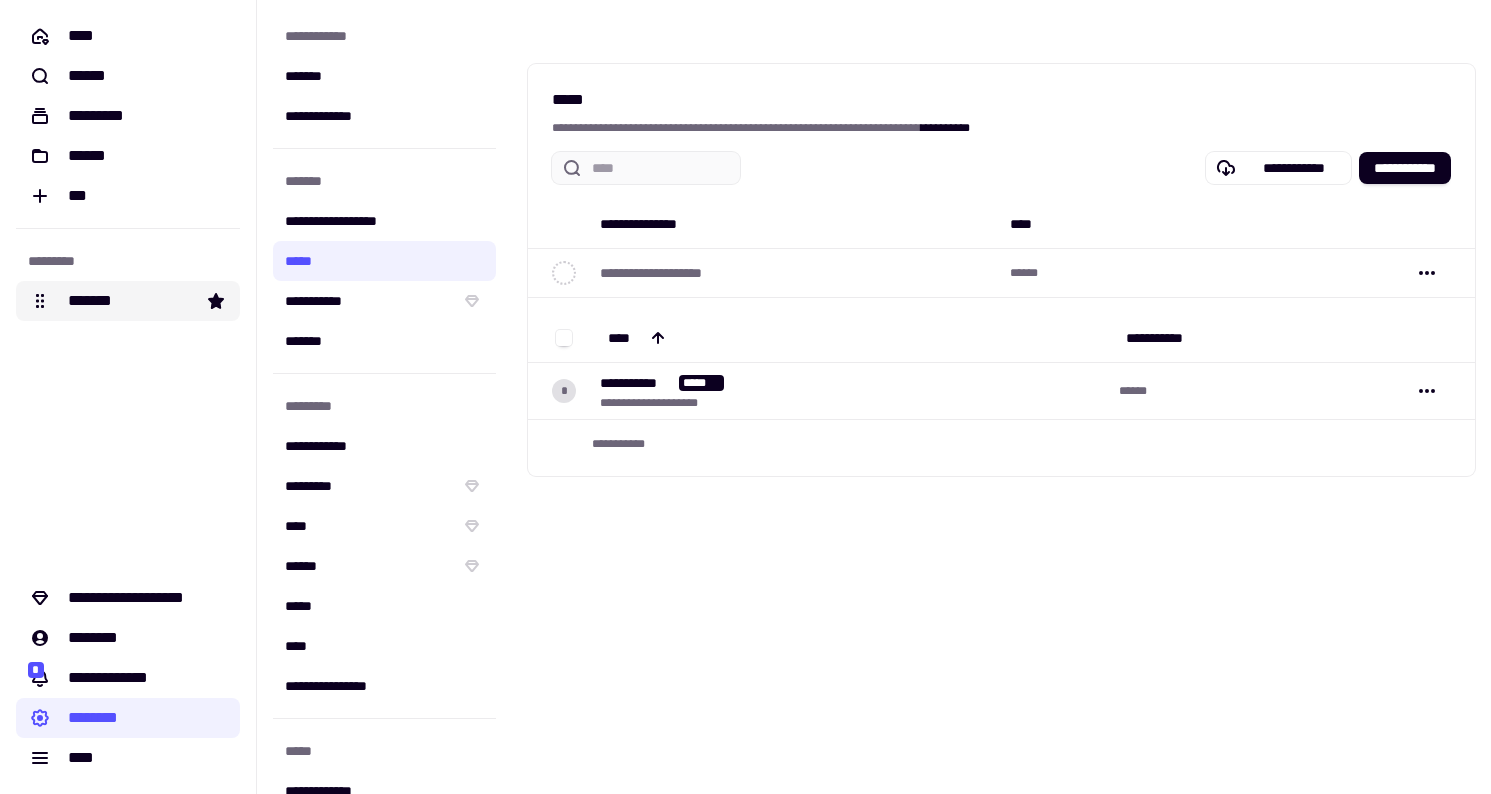 click on "*******" 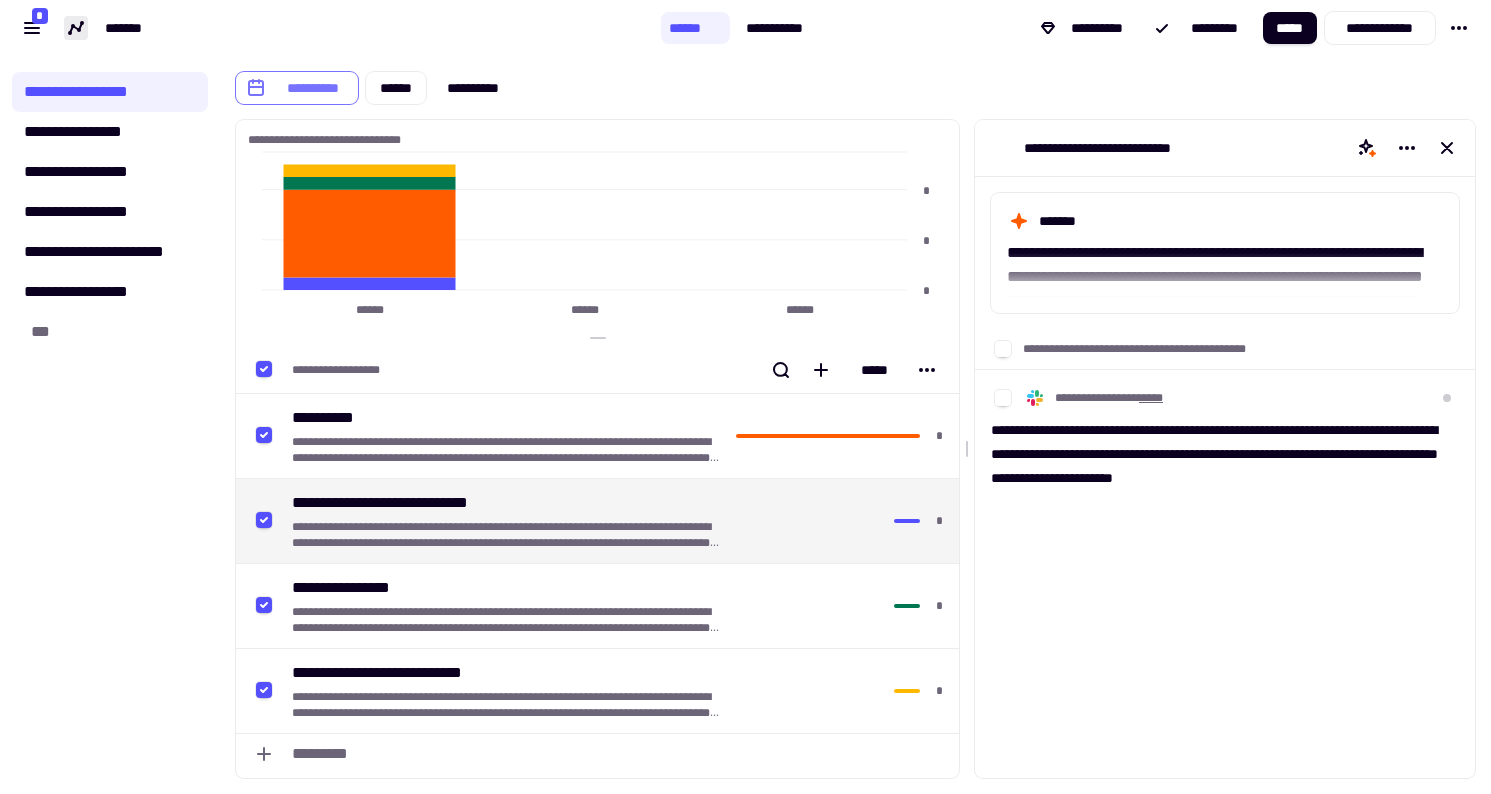 click on "**********" 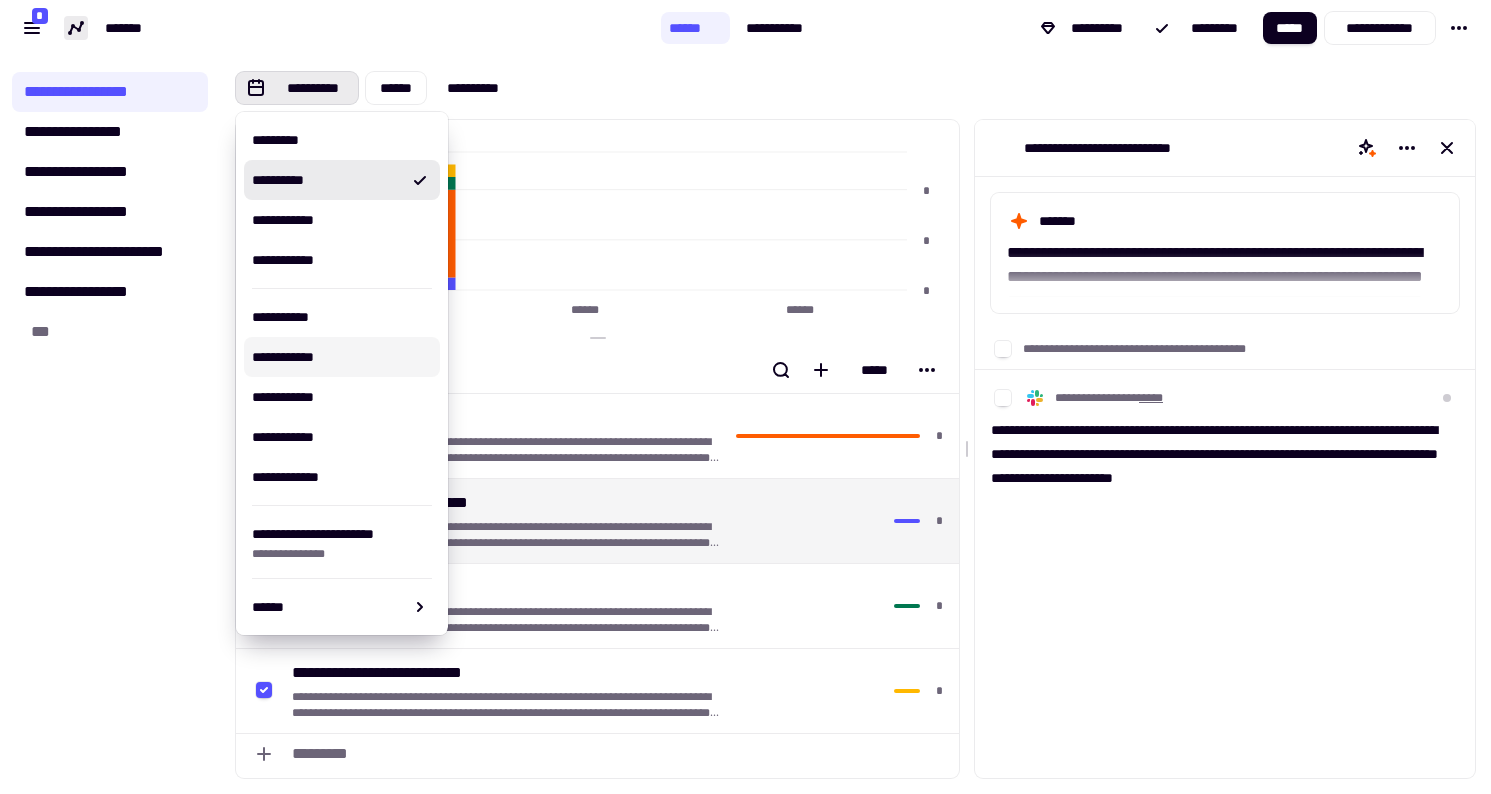 click on "**********" at bounding box center [342, 357] 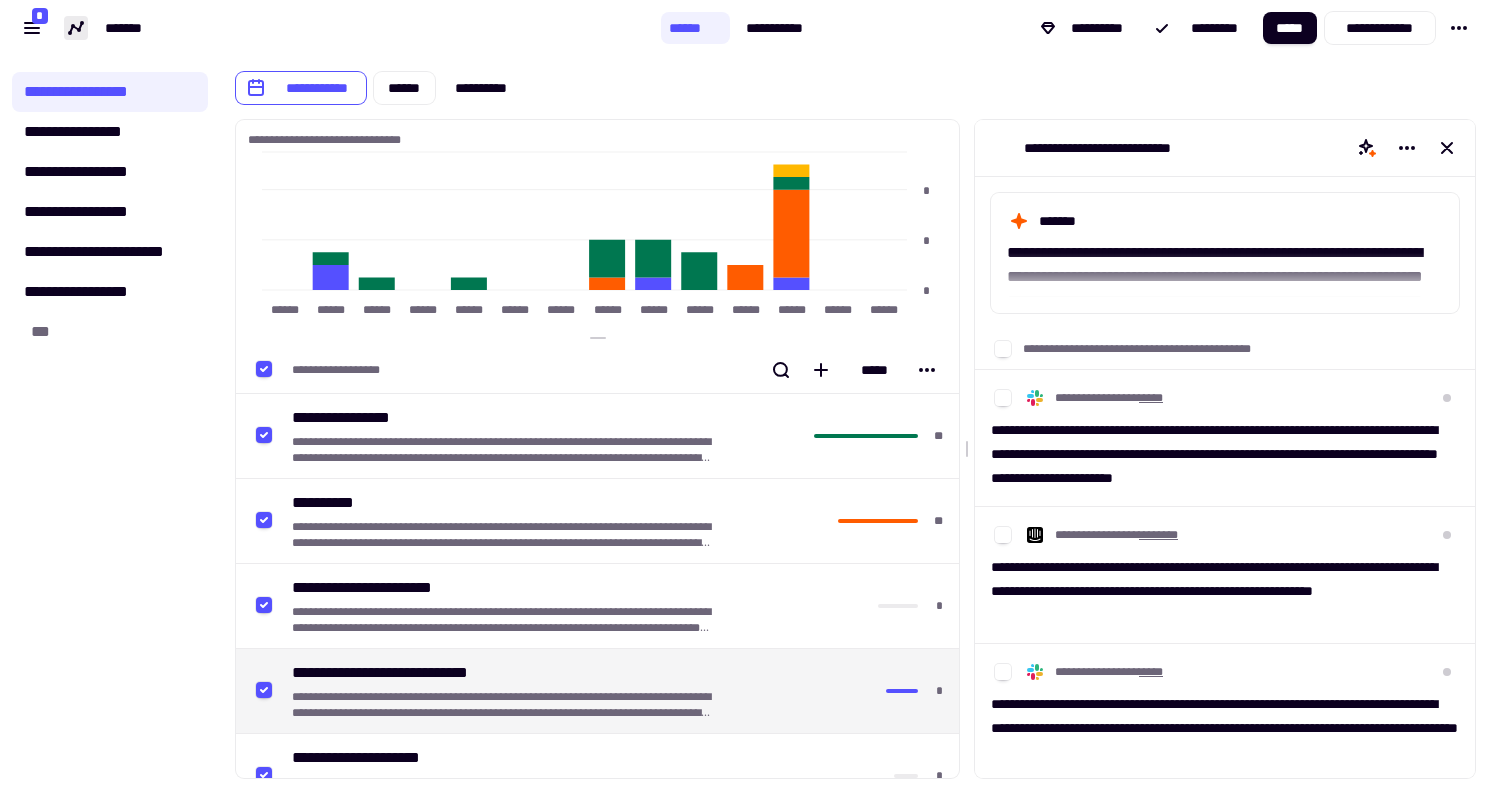 click on "**********" at bounding box center [745, 28] 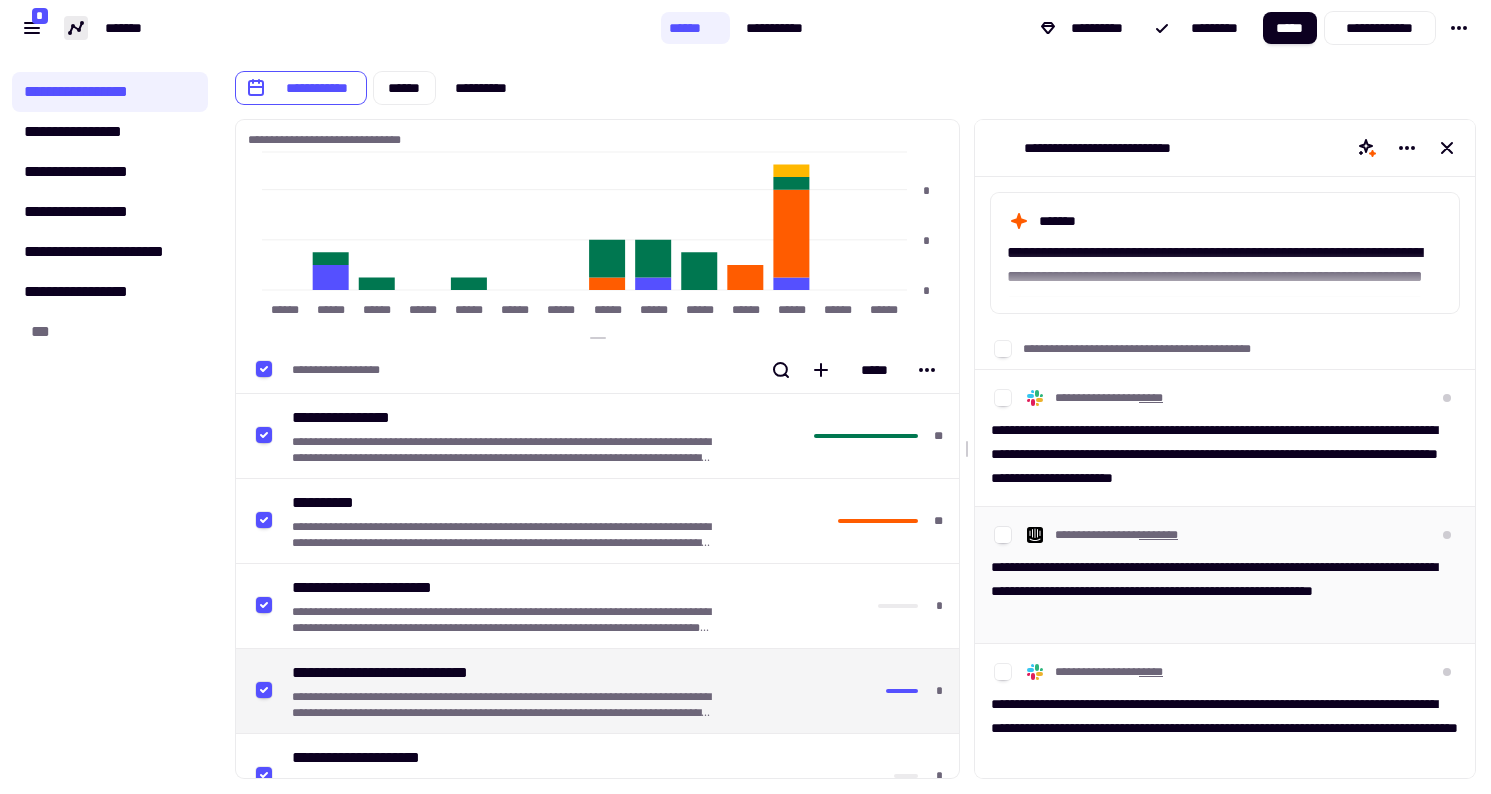 scroll, scrollTop: 0, scrollLeft: 0, axis: both 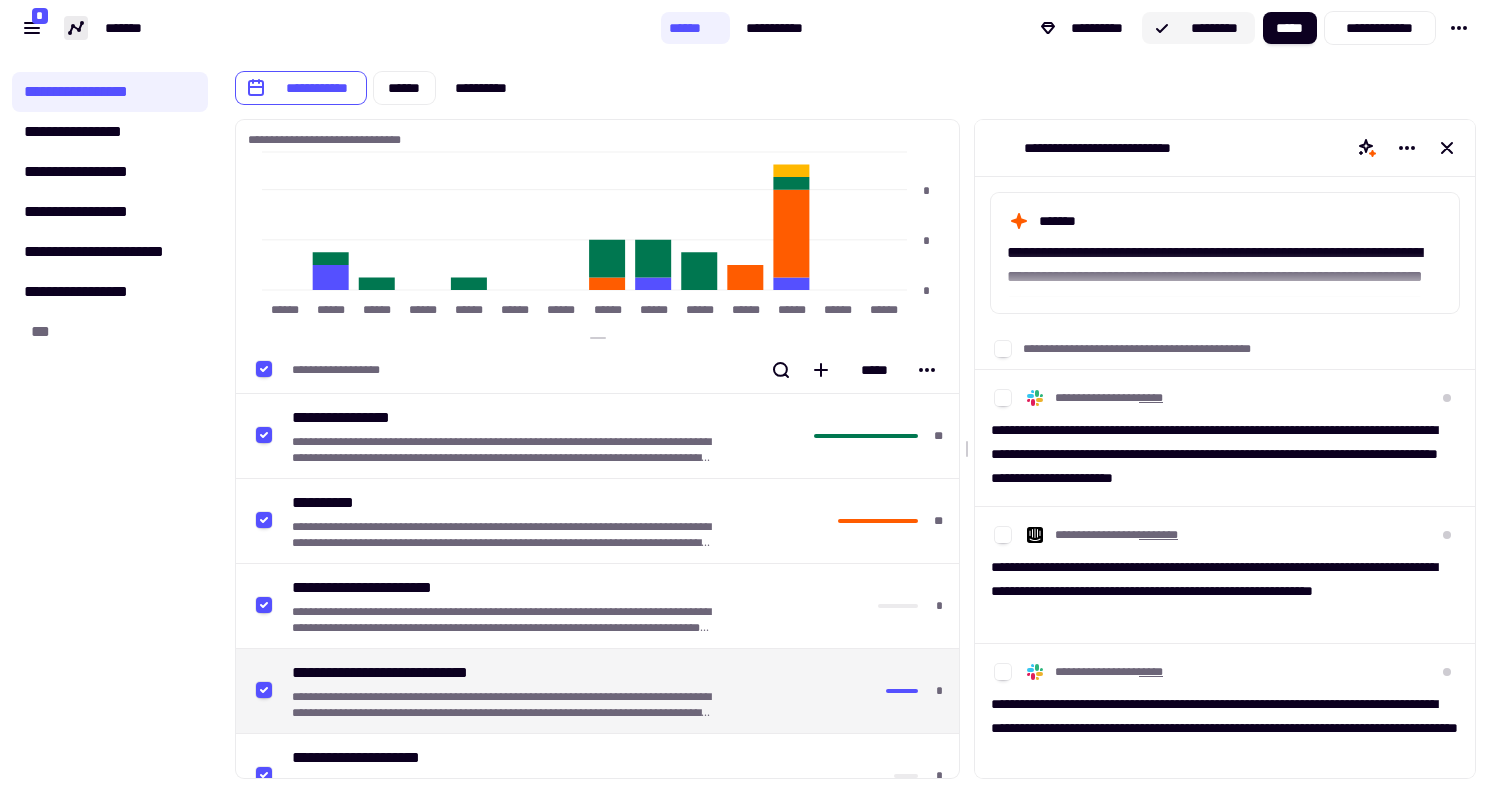 click on "*********" 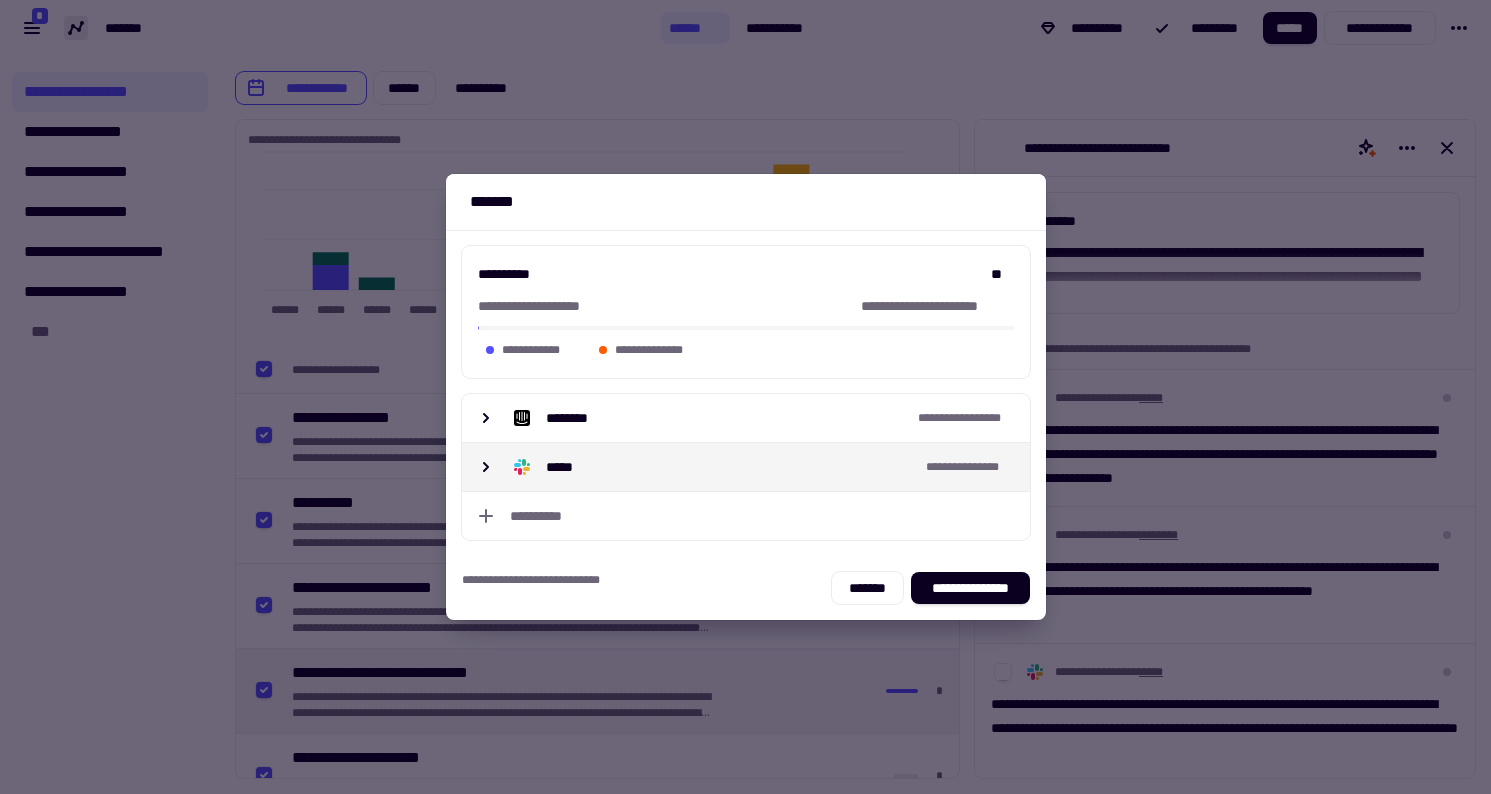 click on "*****" at bounding box center (712, 467) 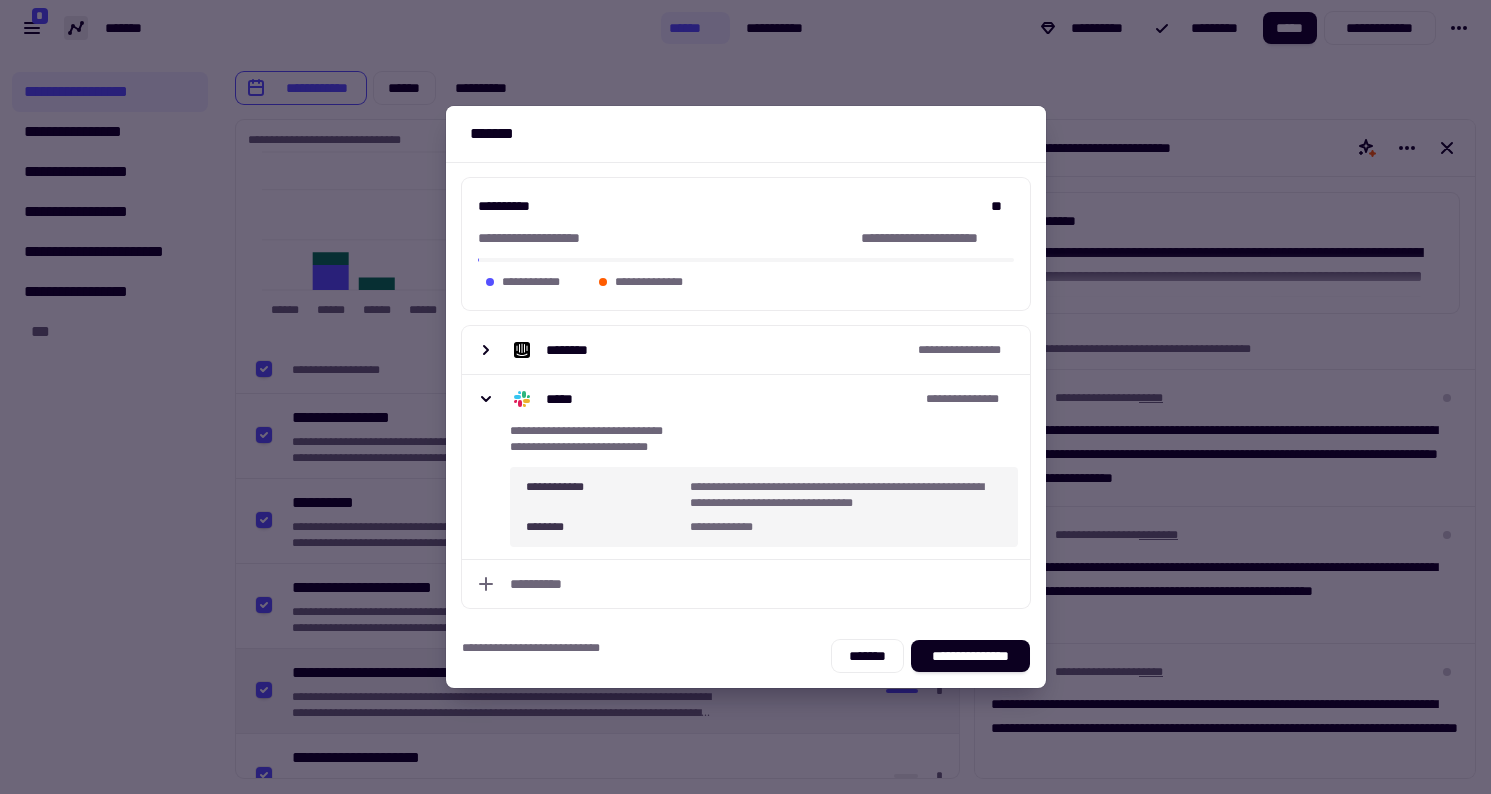 click on "**********" at bounding box center (846, 495) 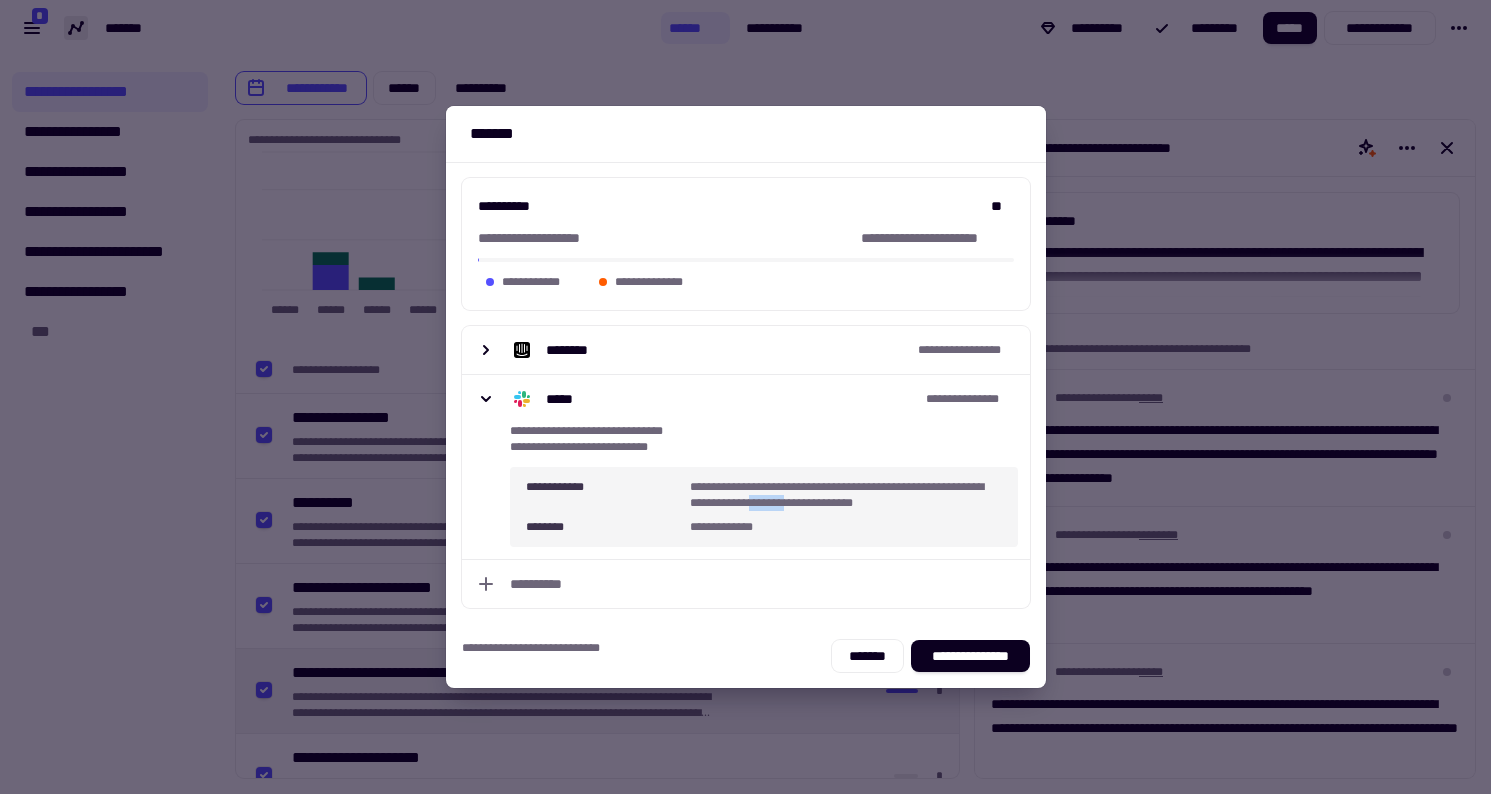 click on "**********" at bounding box center [846, 495] 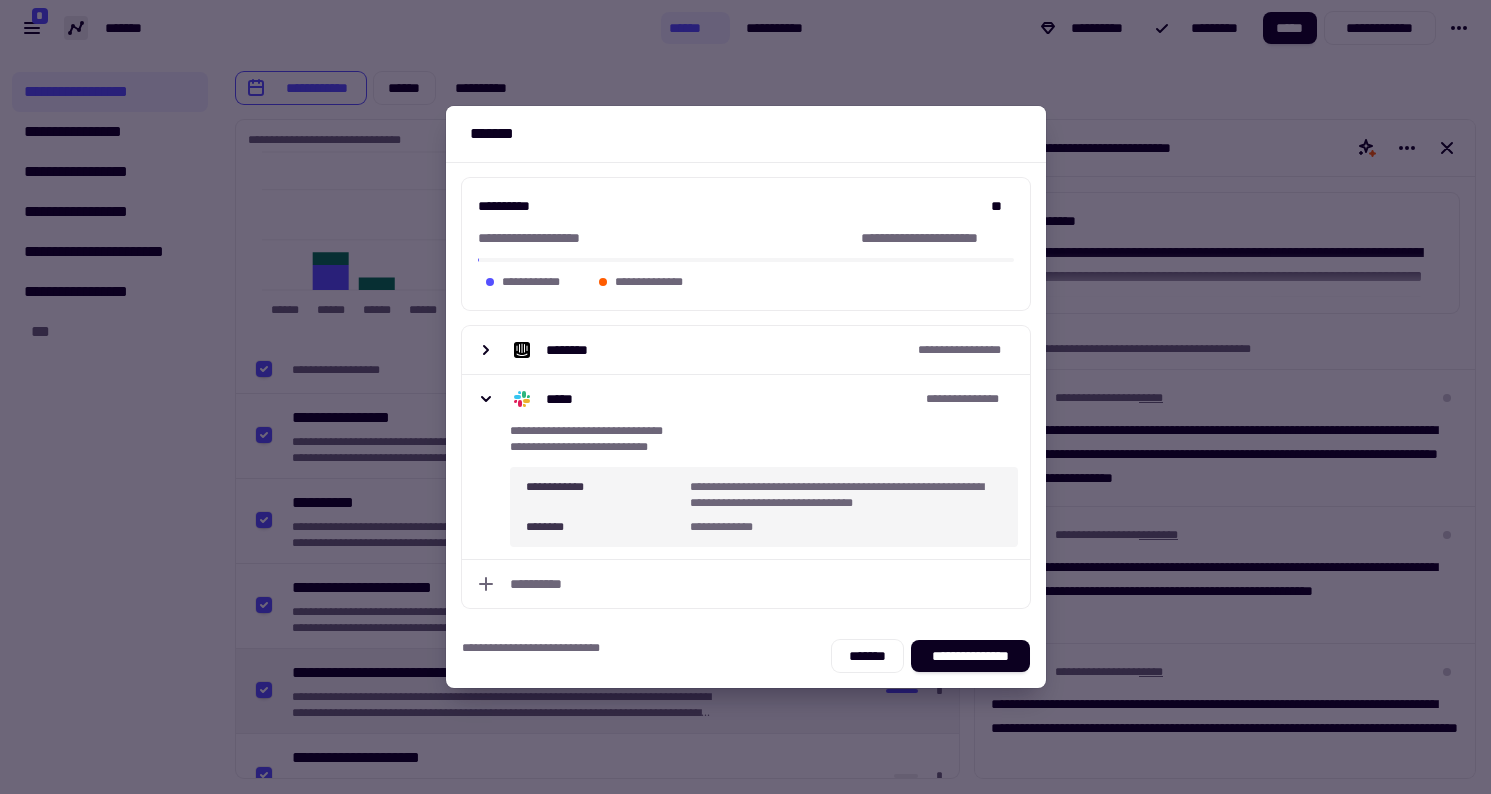 click at bounding box center (745, 397) 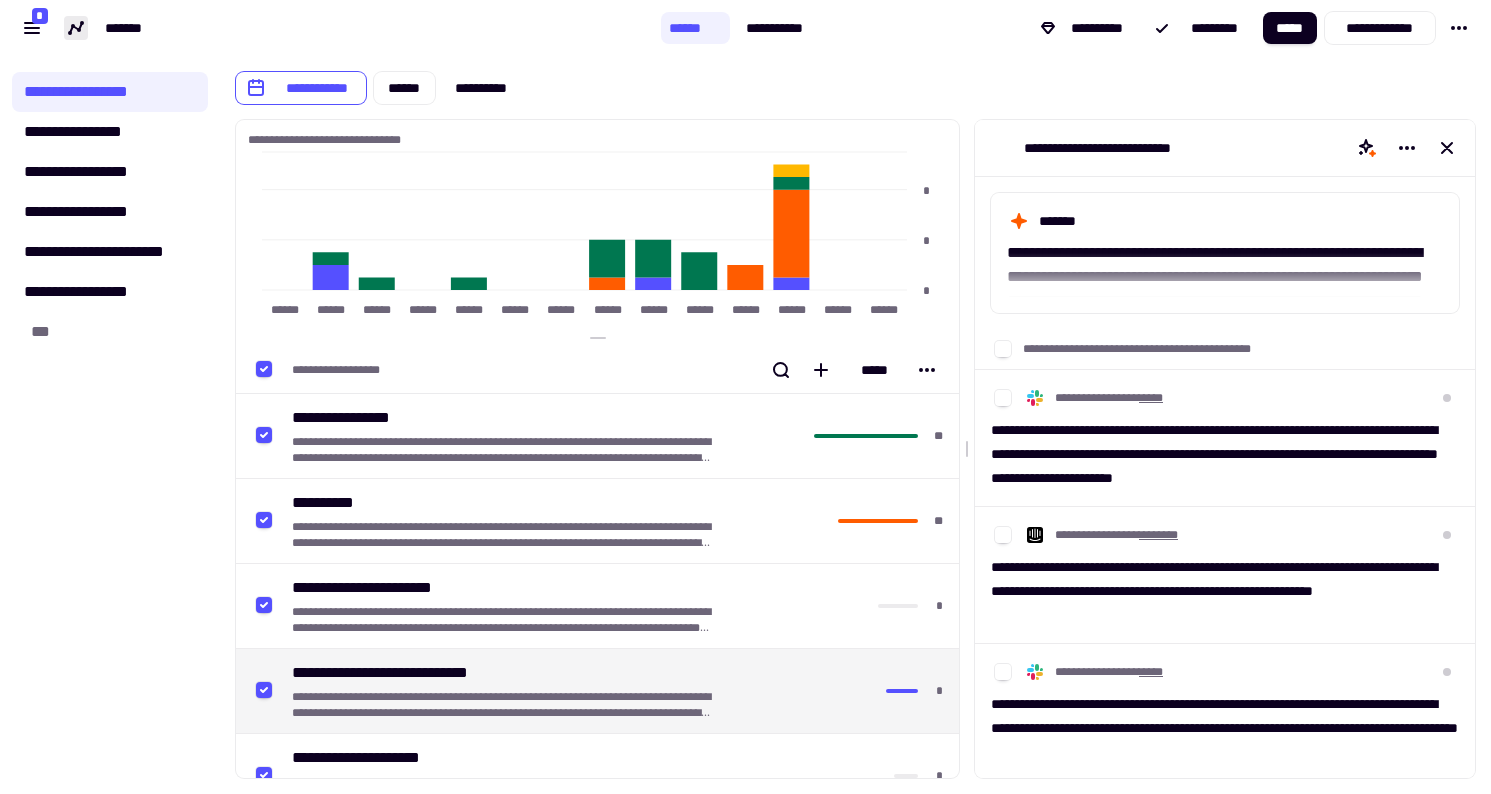 scroll, scrollTop: 0, scrollLeft: 0, axis: both 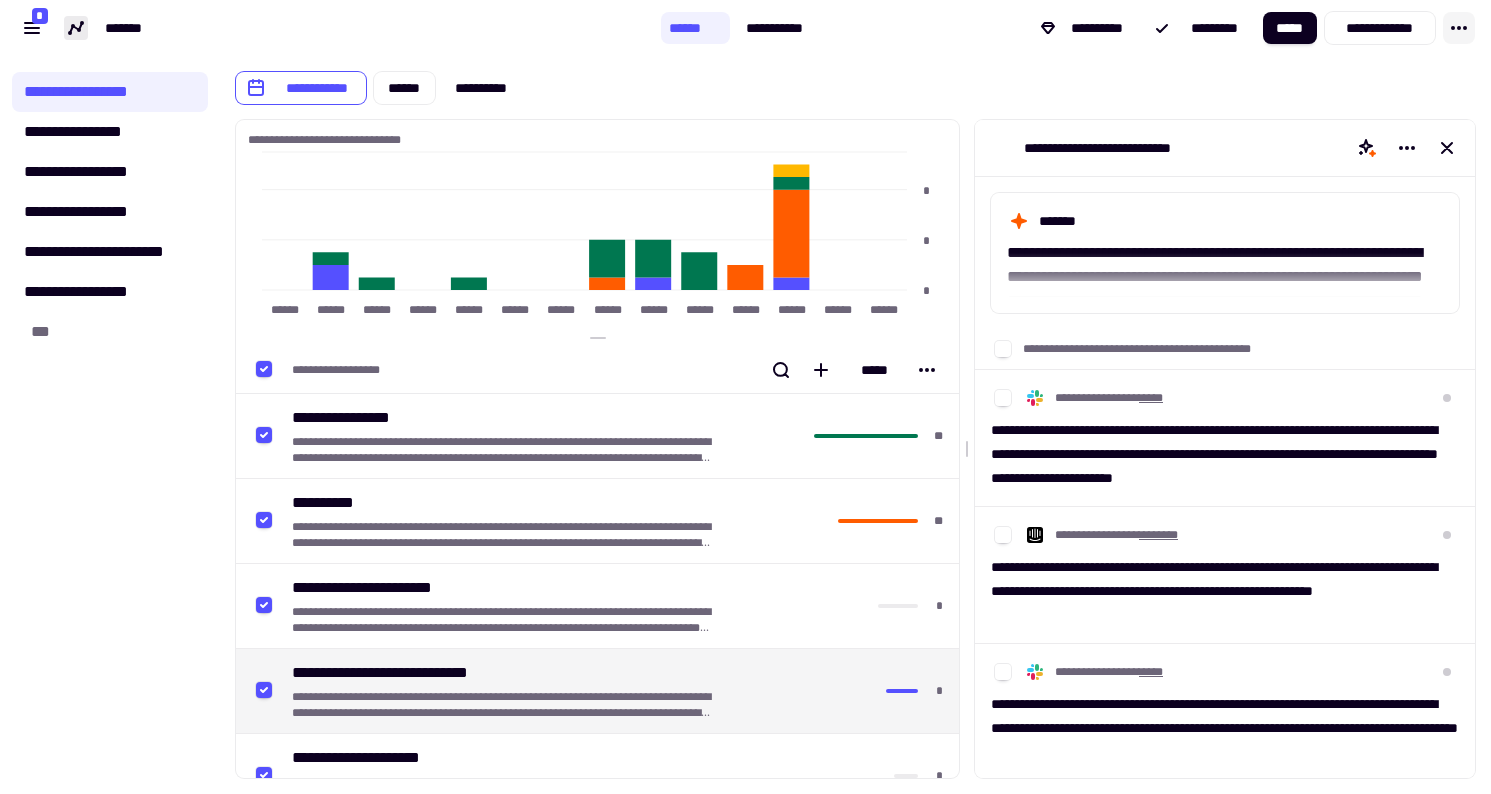 click 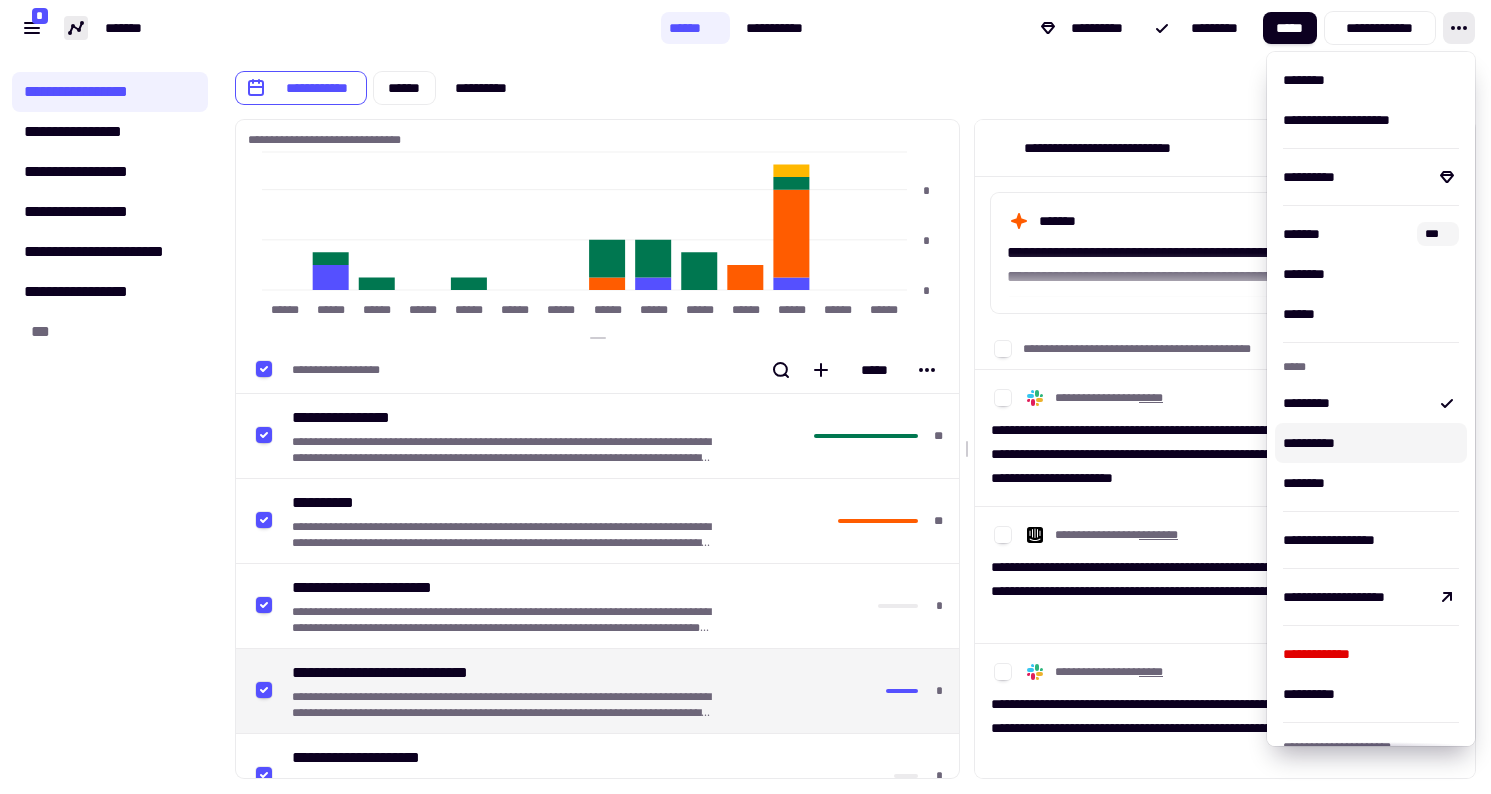 scroll, scrollTop: 73, scrollLeft: 0, axis: vertical 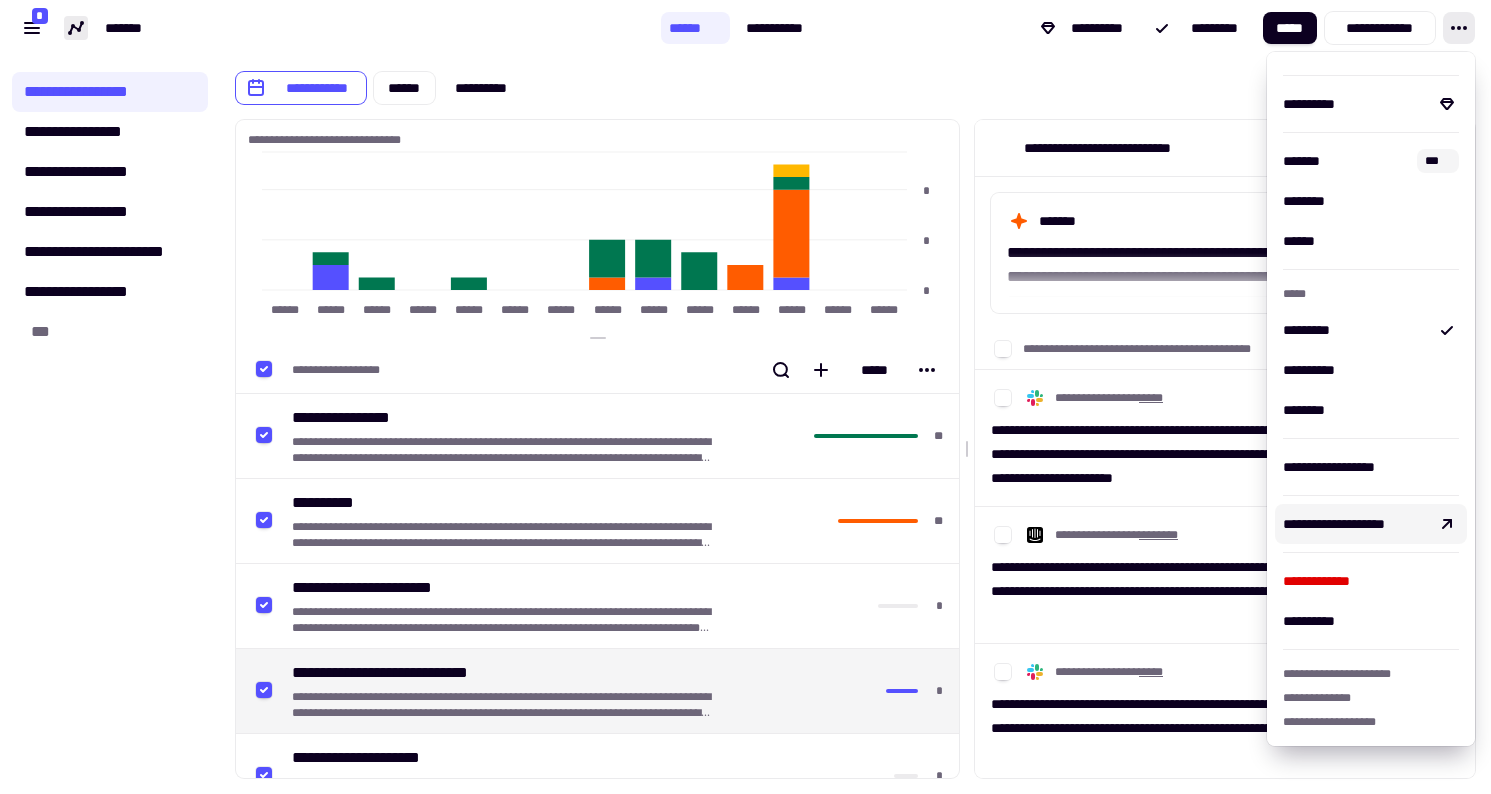 click on "**********" at bounding box center [1334, 524] 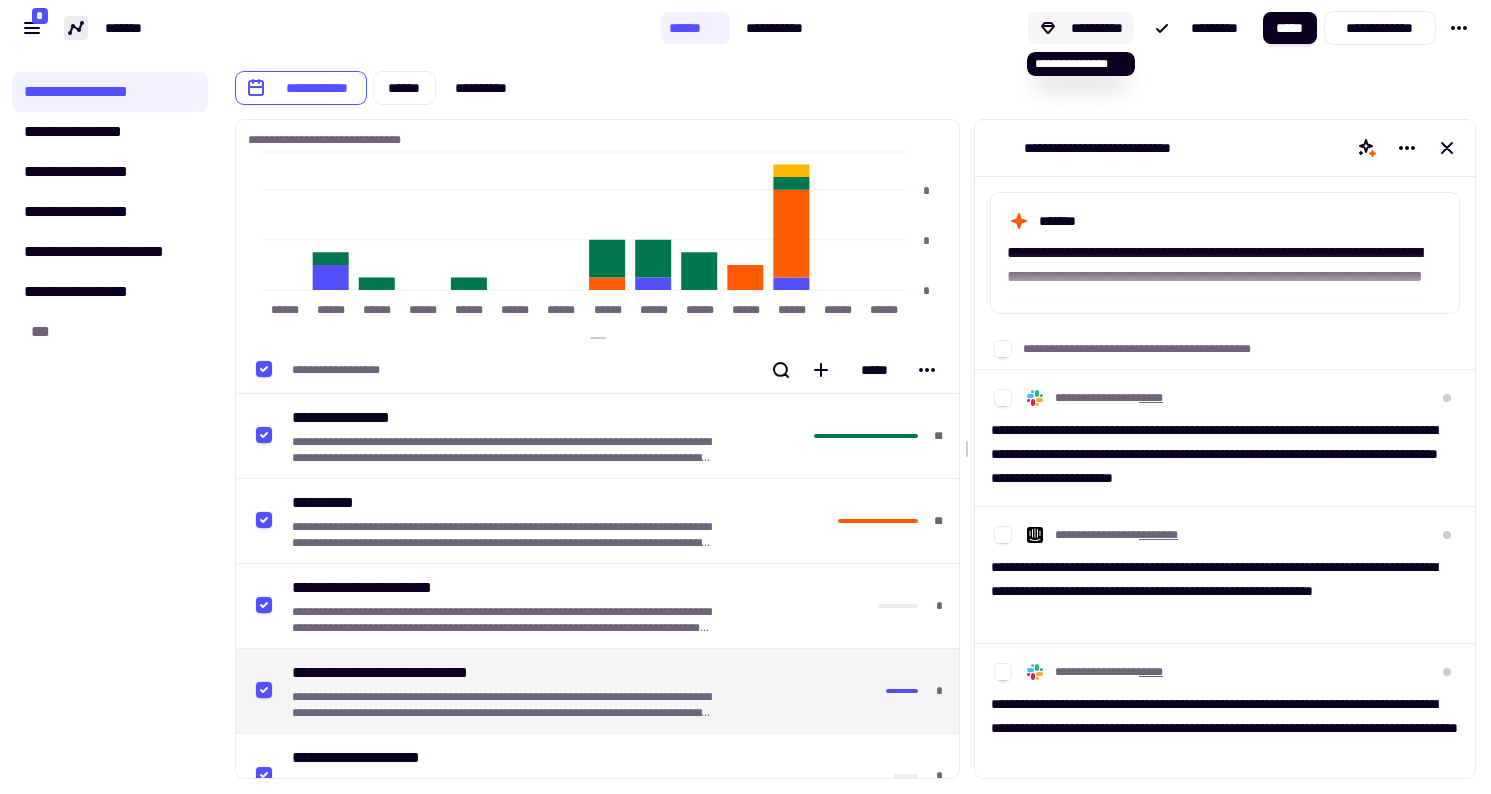 click on "**********" 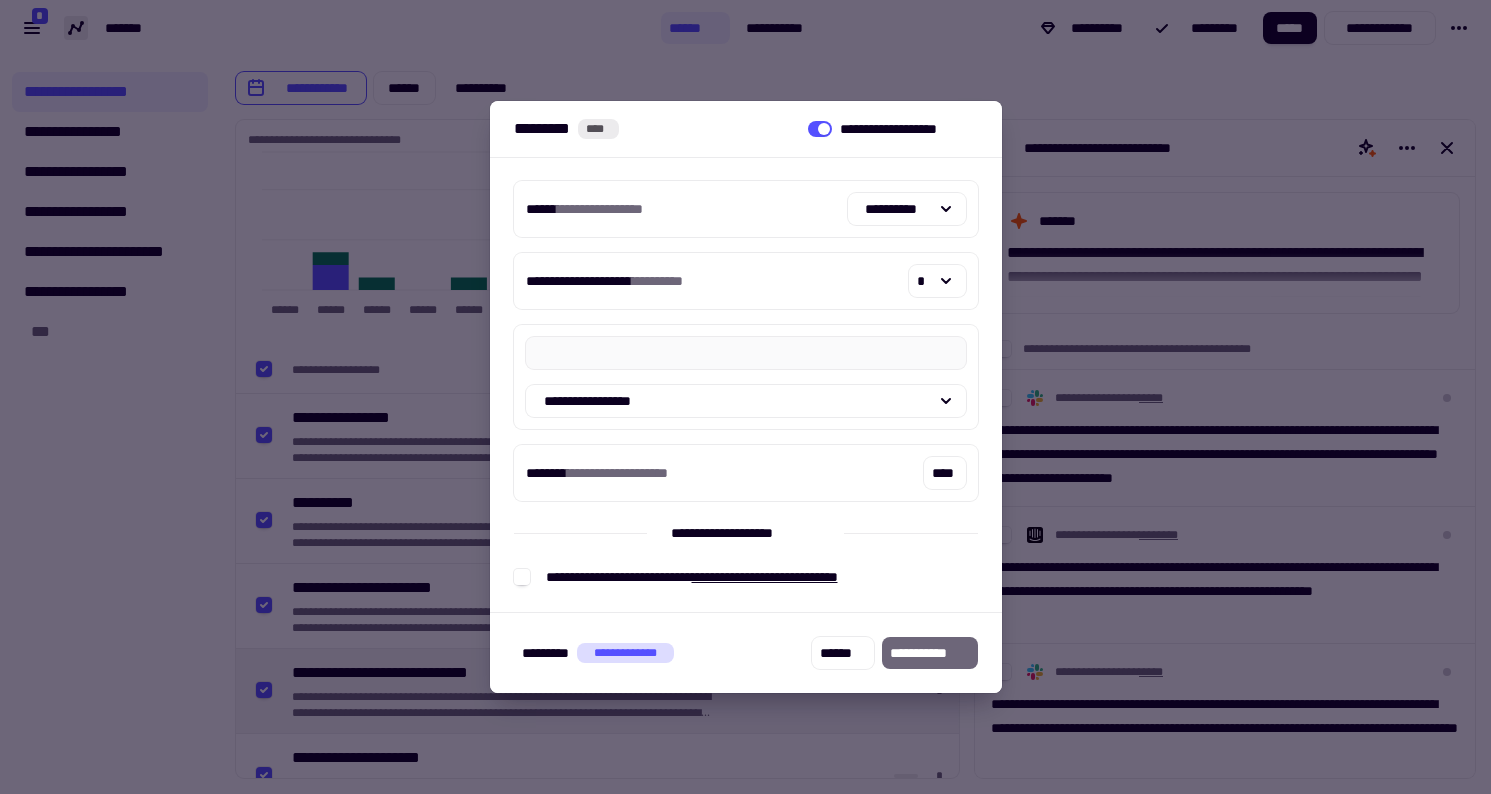 click at bounding box center (745, 397) 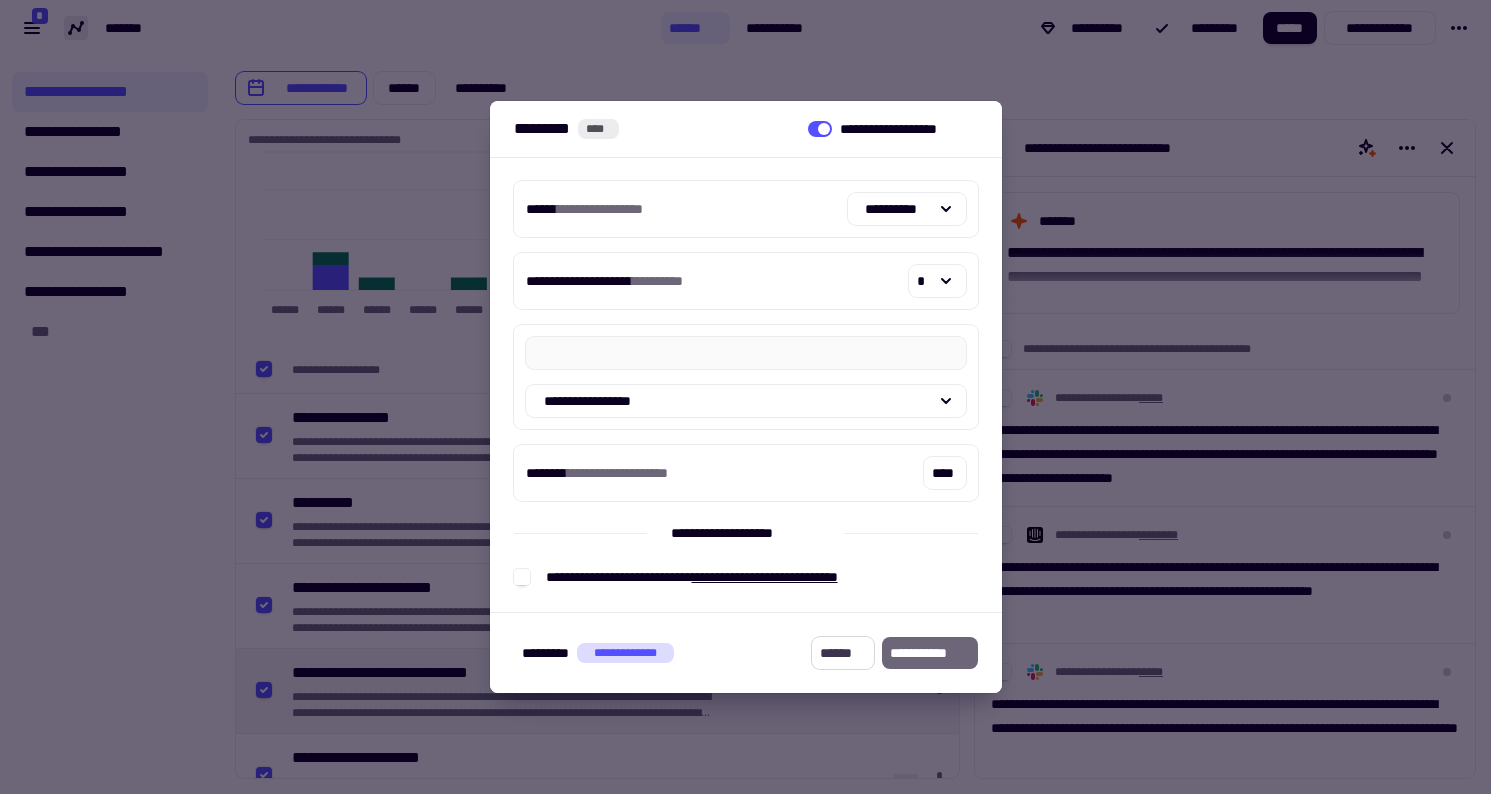 click on "******" at bounding box center (842, 653) 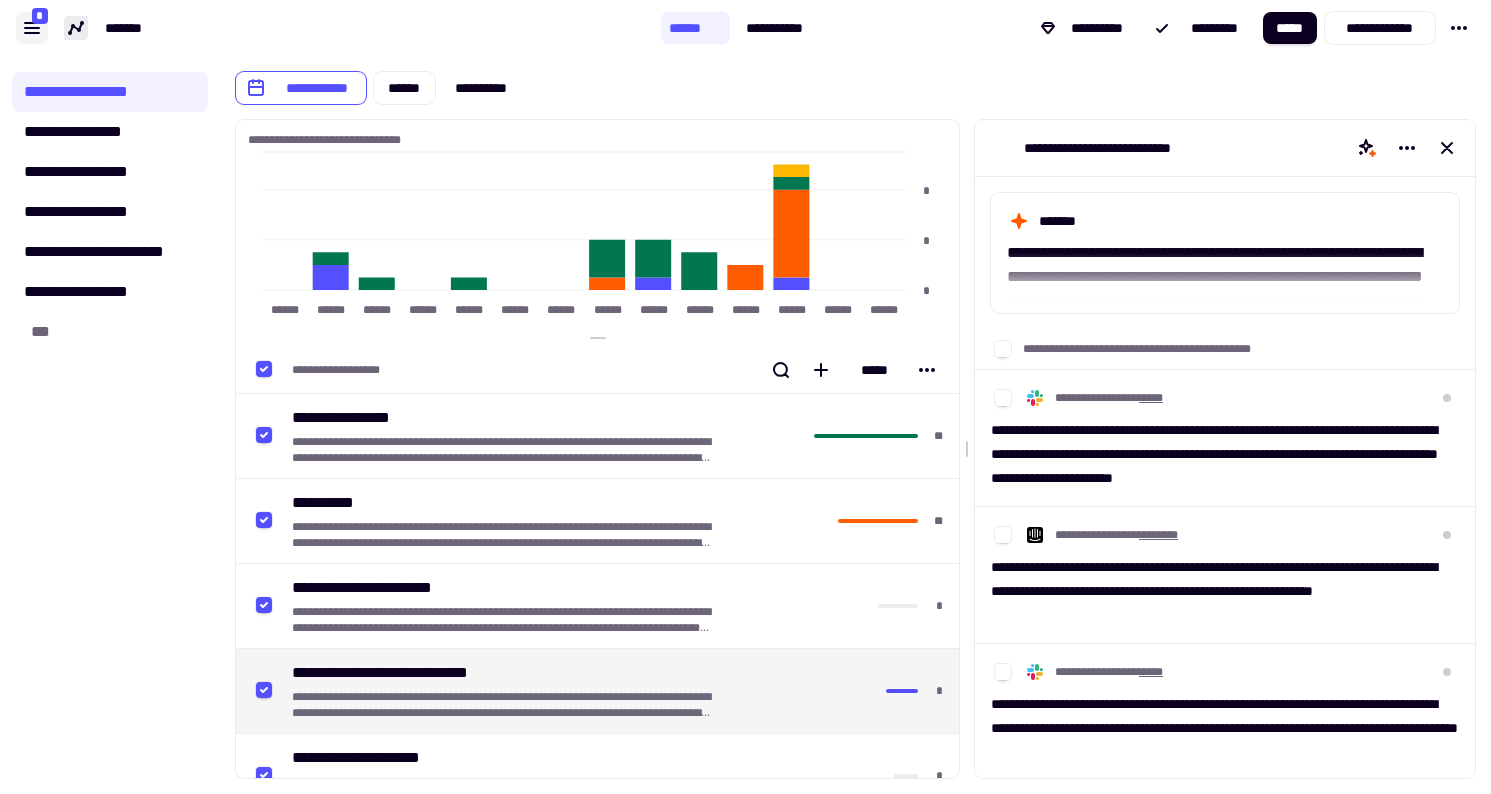 click 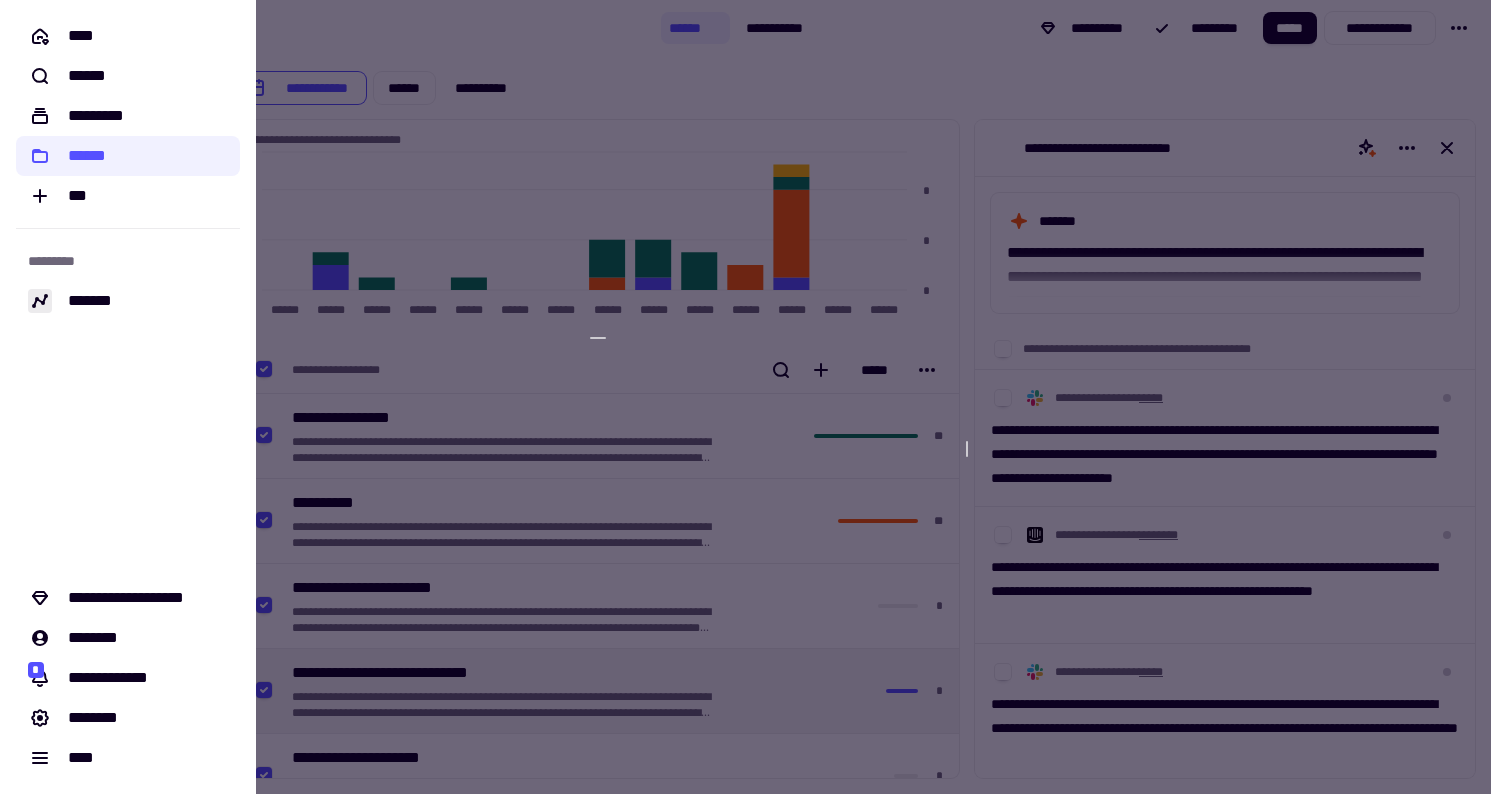 click at bounding box center (745, 397) 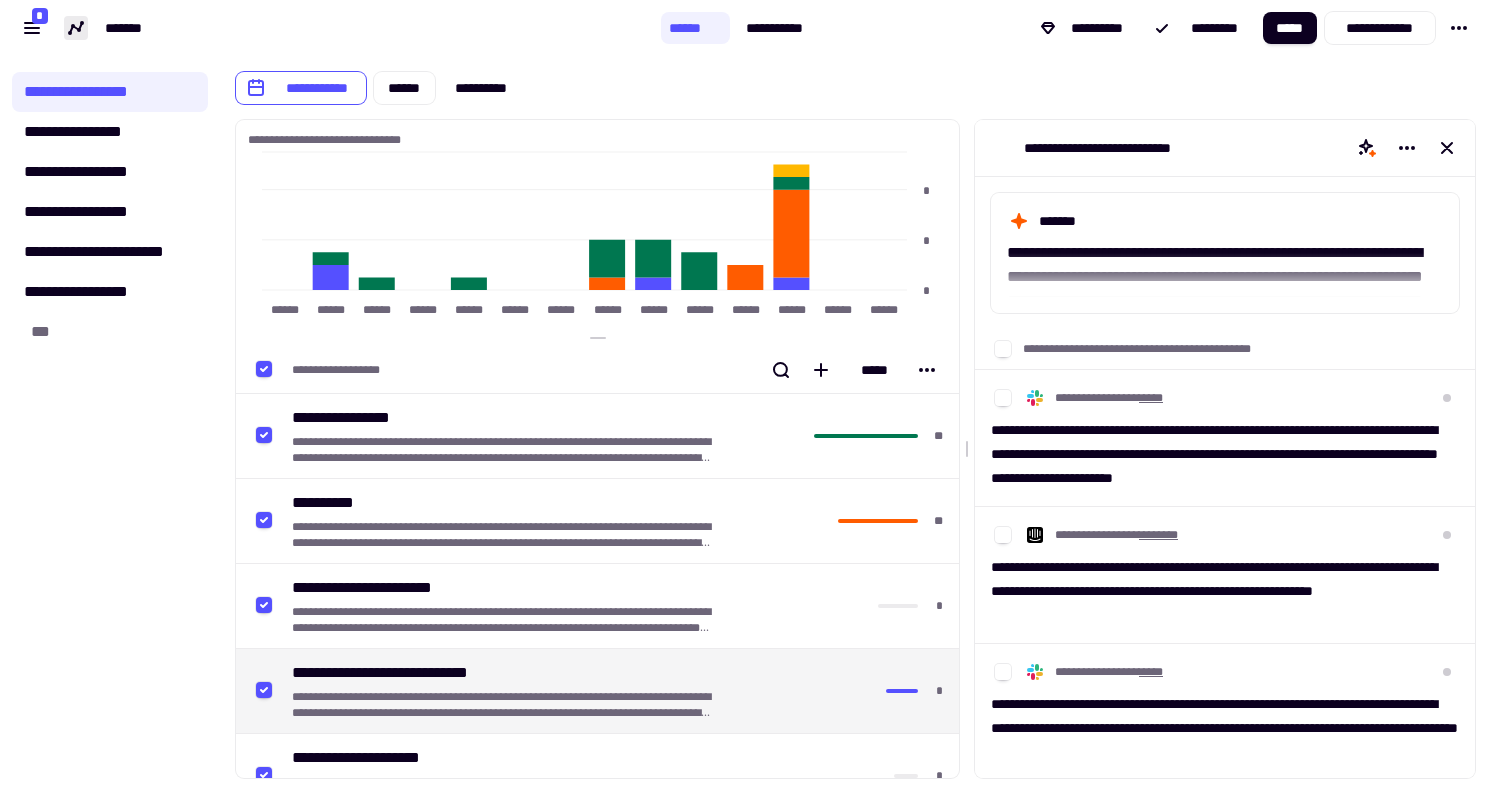 click on "**********" at bounding box center (330, 28) 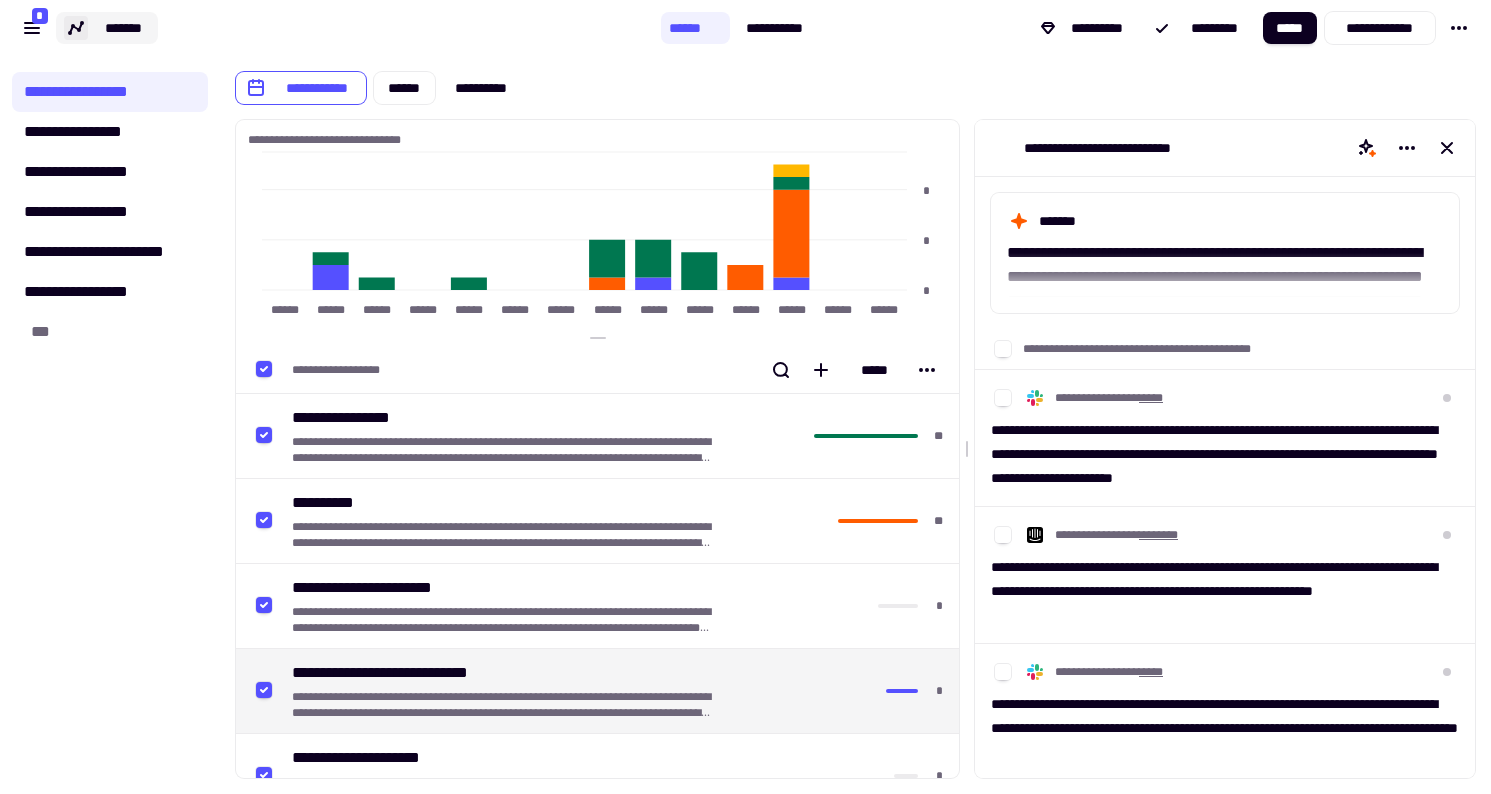 click on "*******" 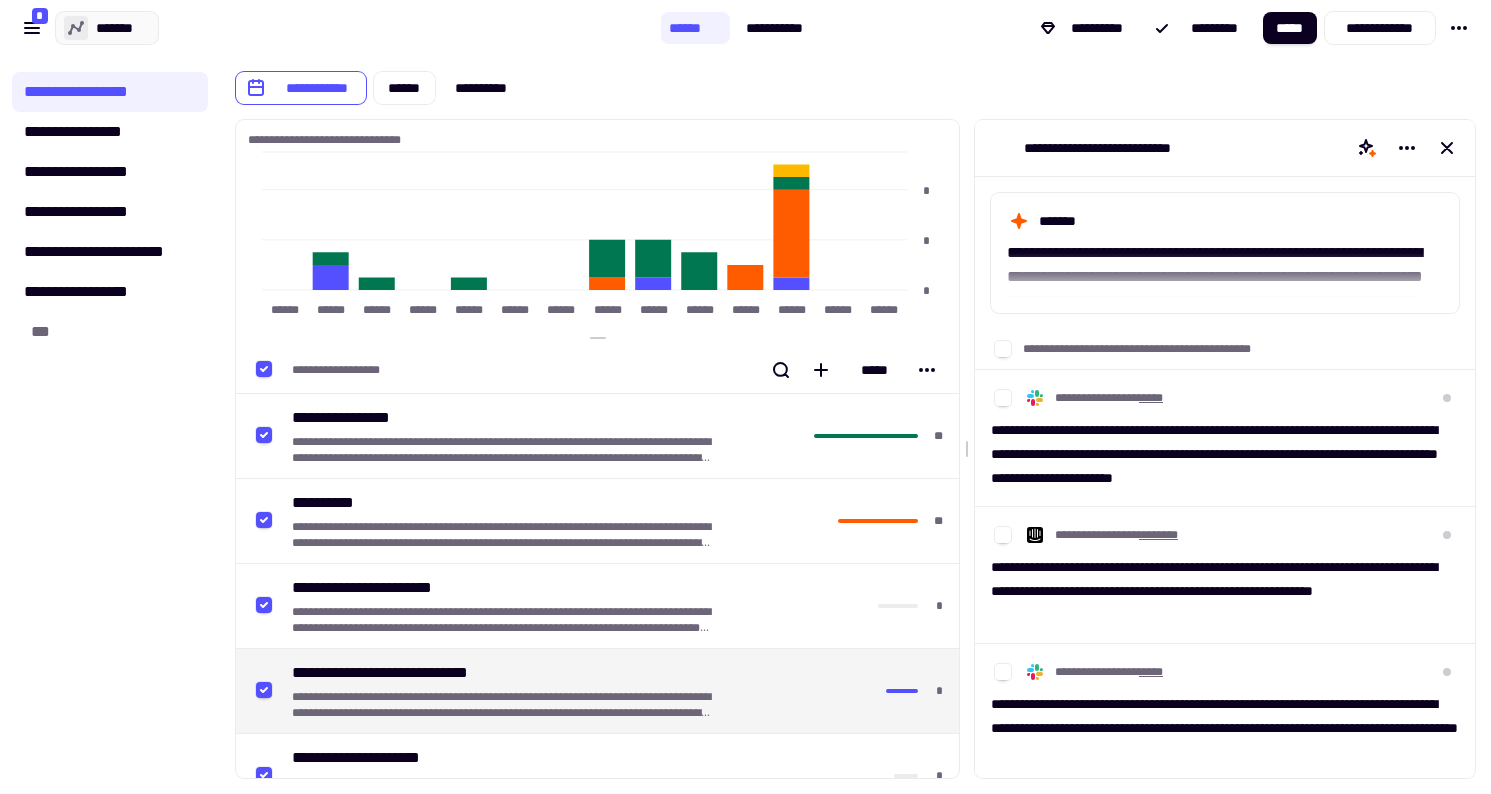 click on "**********" at bounding box center [330, 28] 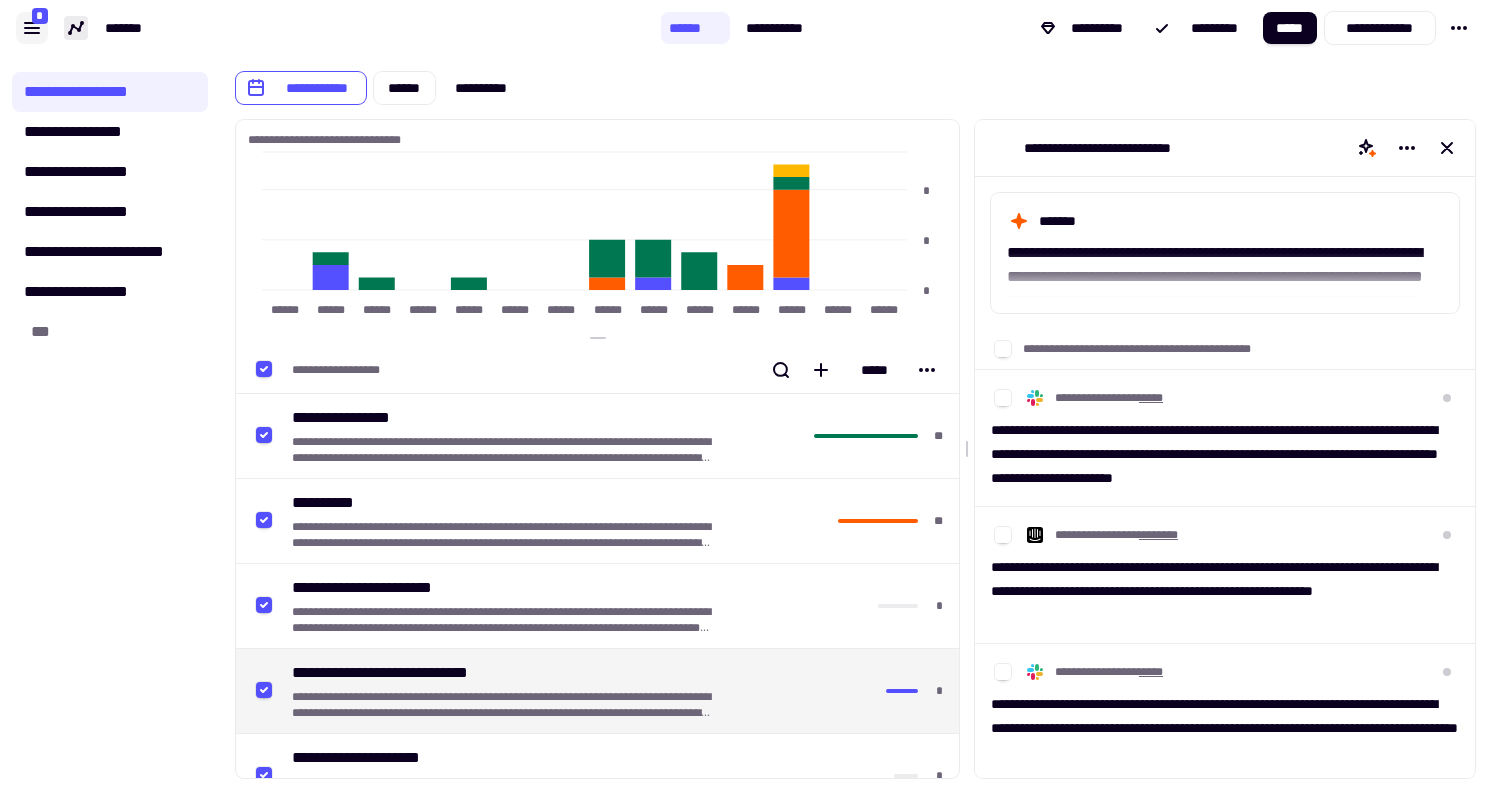 click 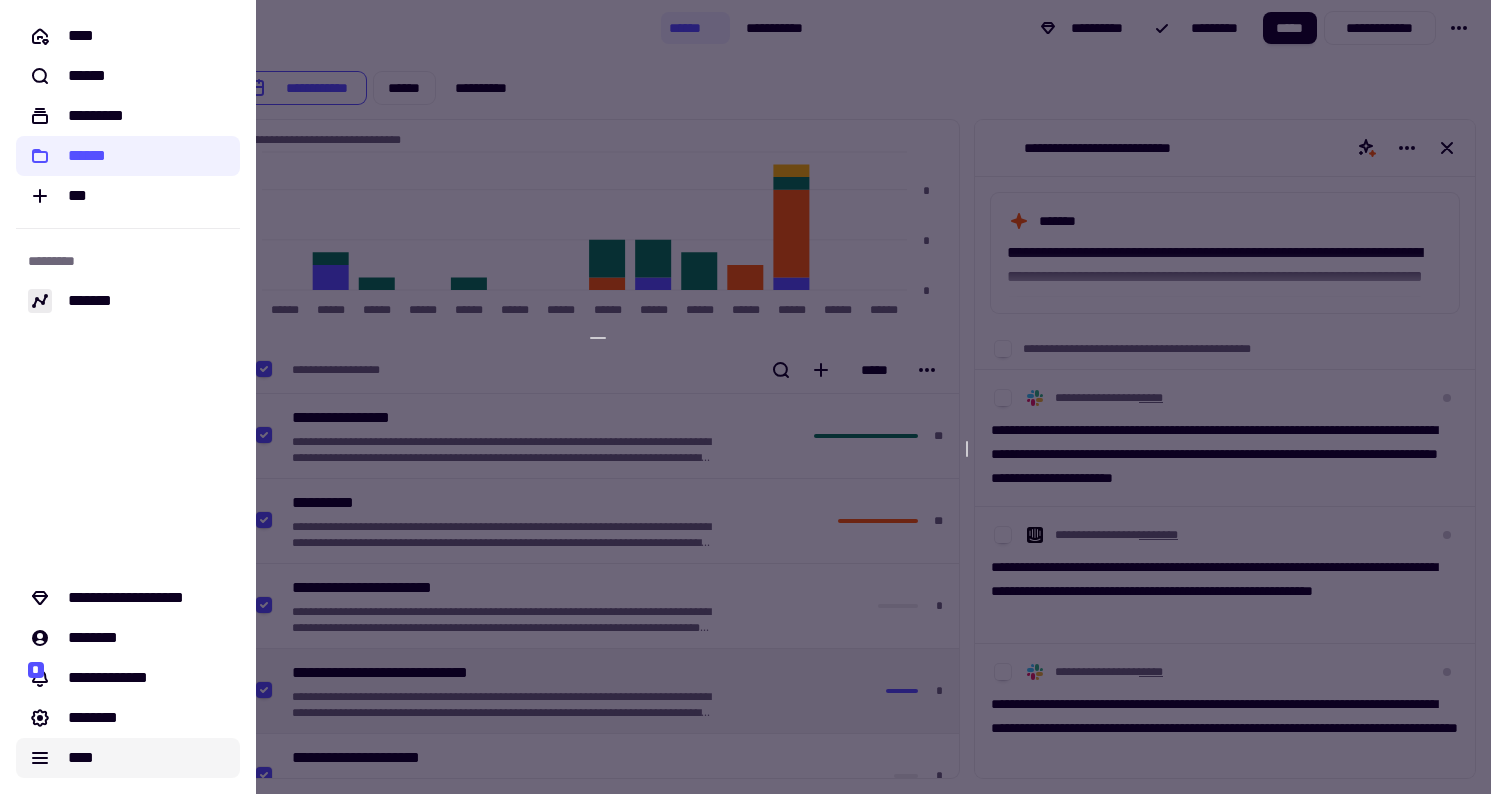 click on "****" 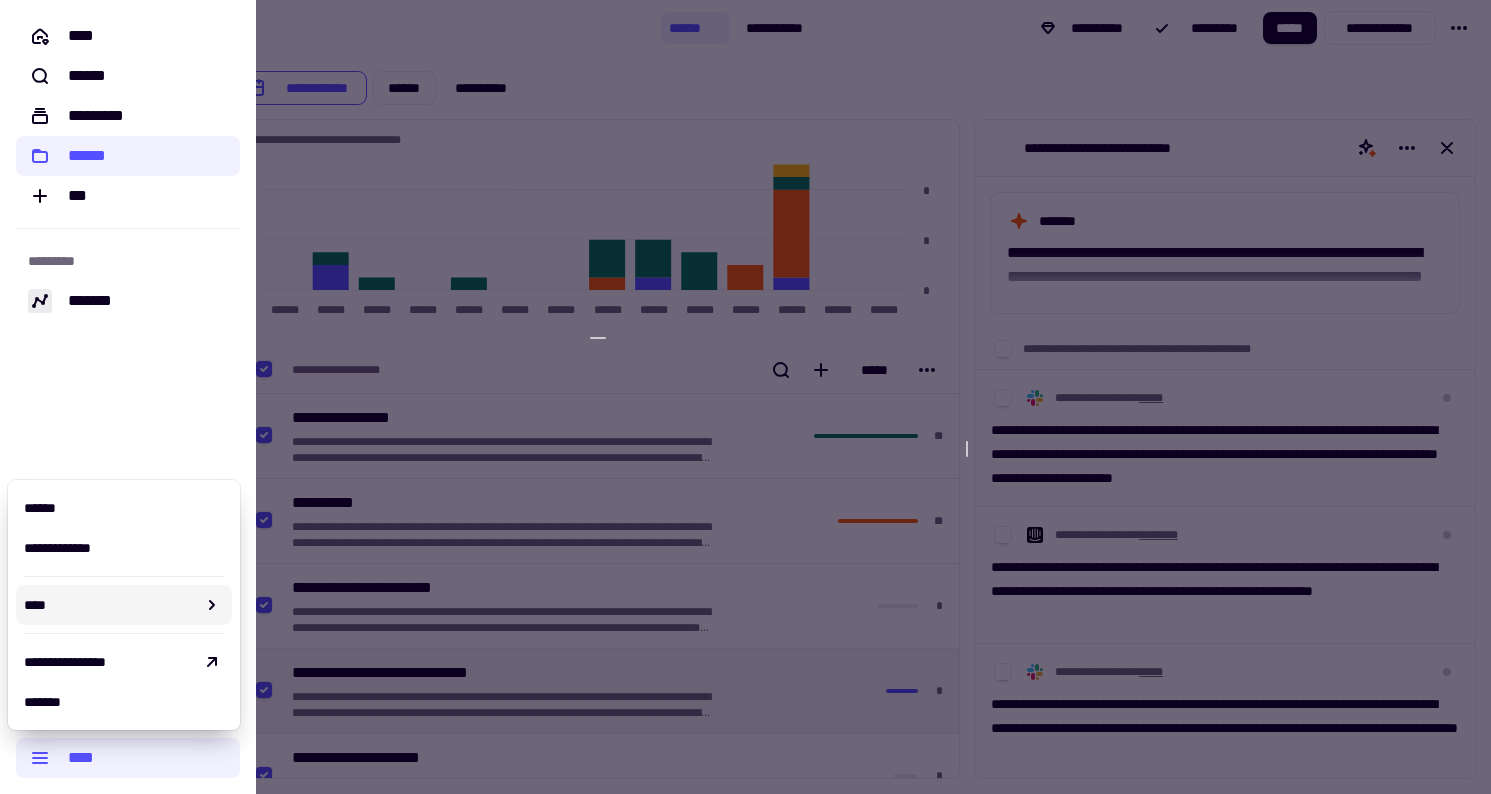 click on "****" at bounding box center [110, 605] 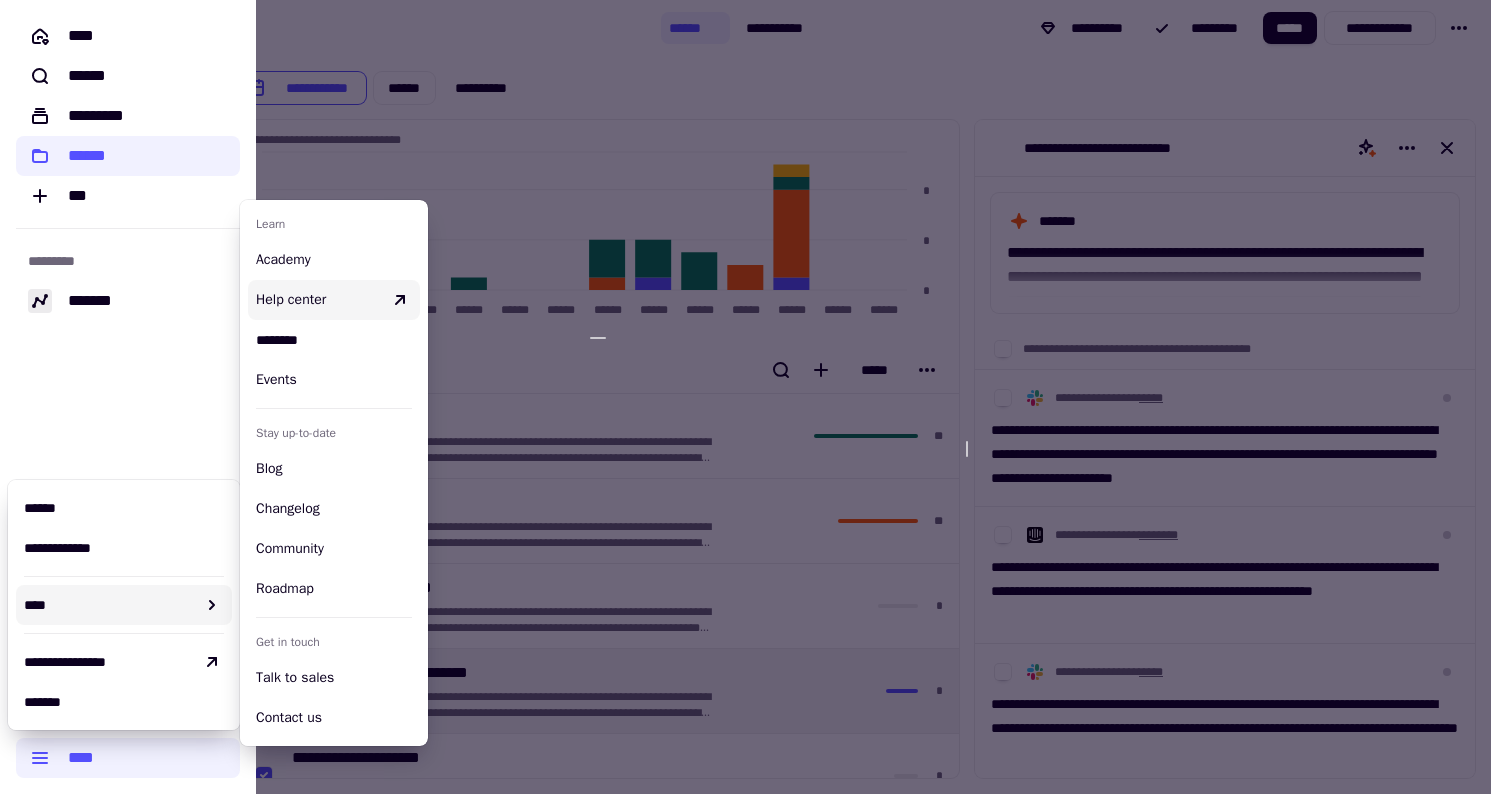 click on "Help center" at bounding box center (291, 299) 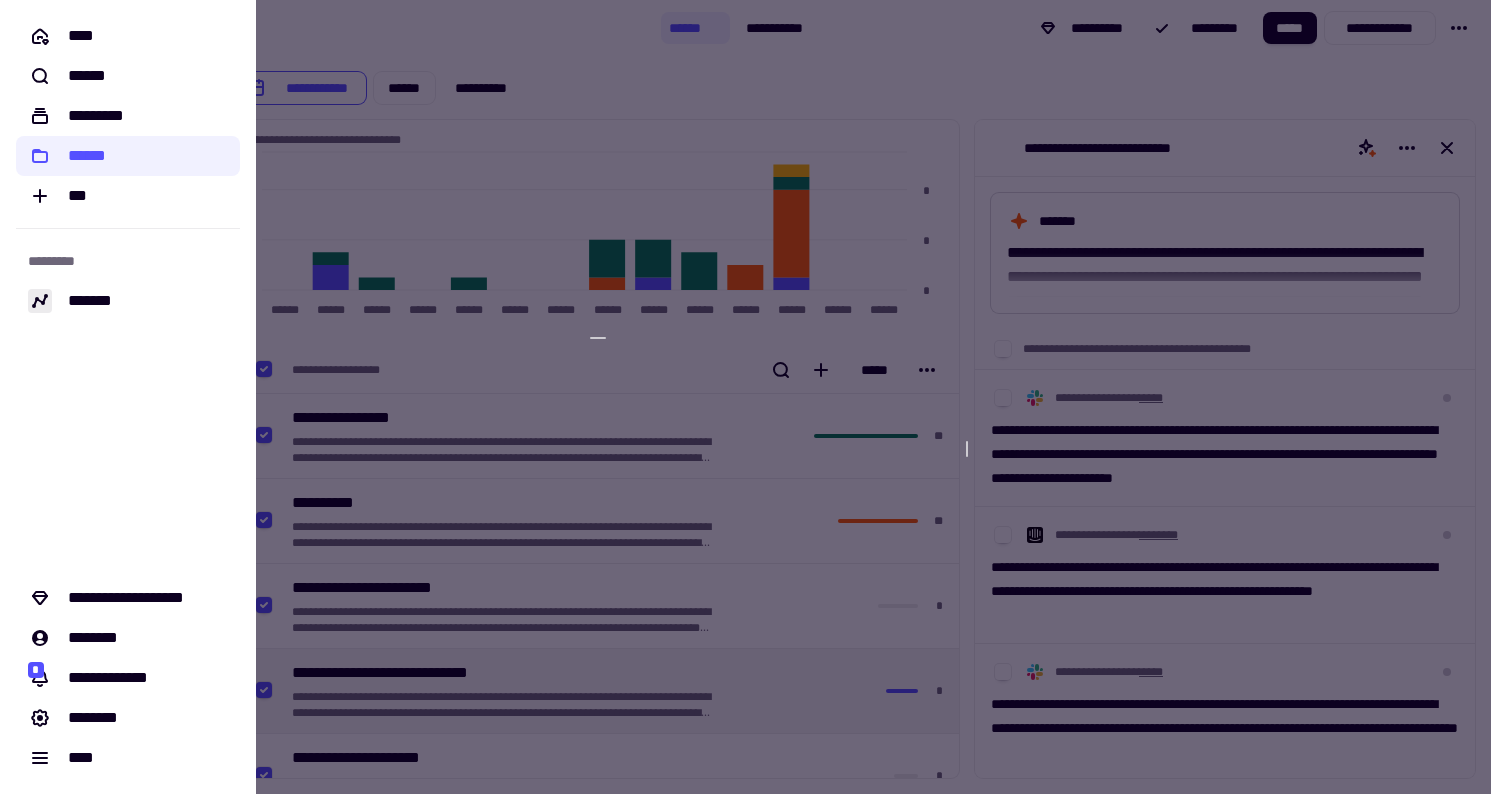 click at bounding box center [745, 397] 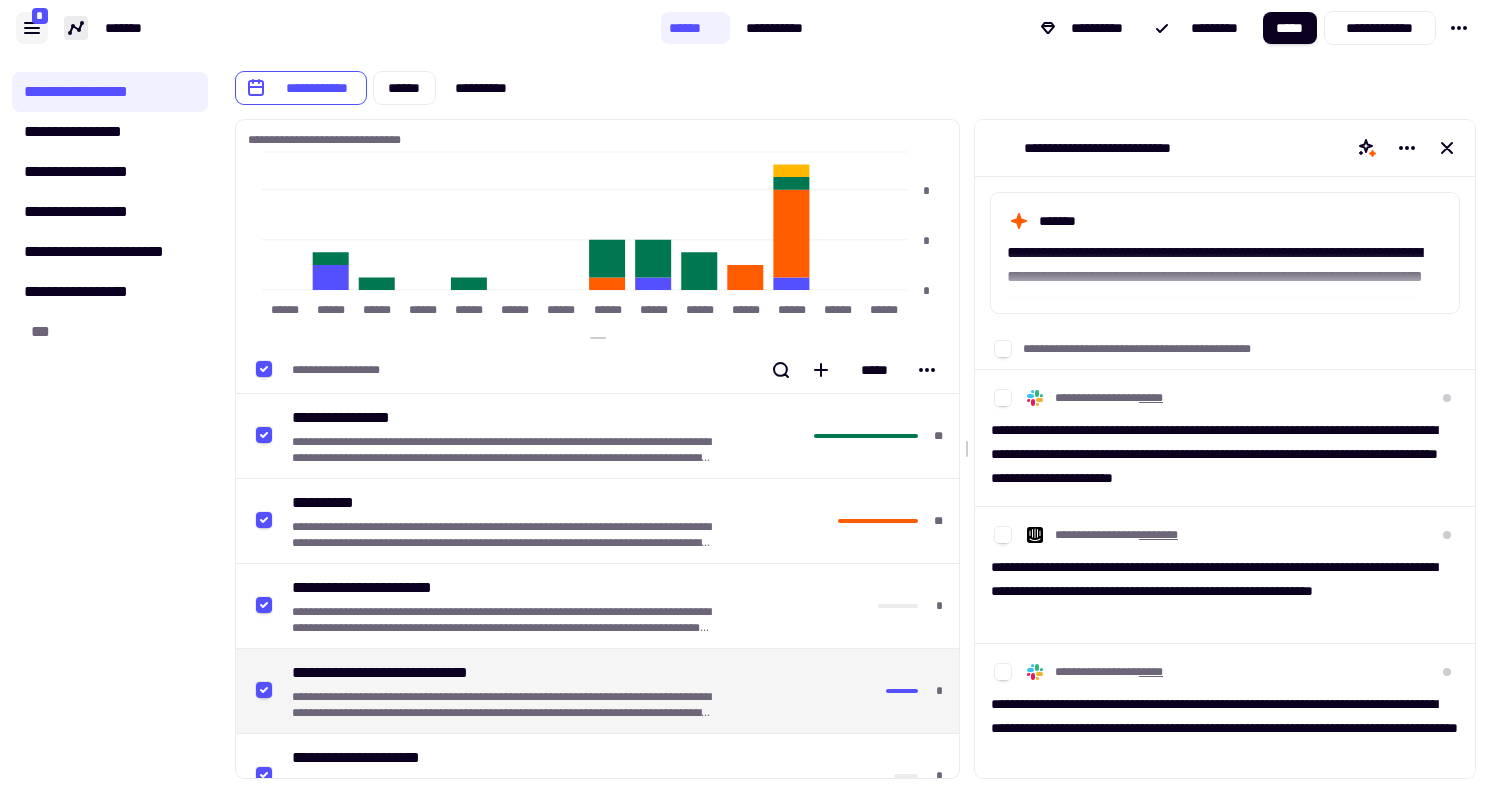 click 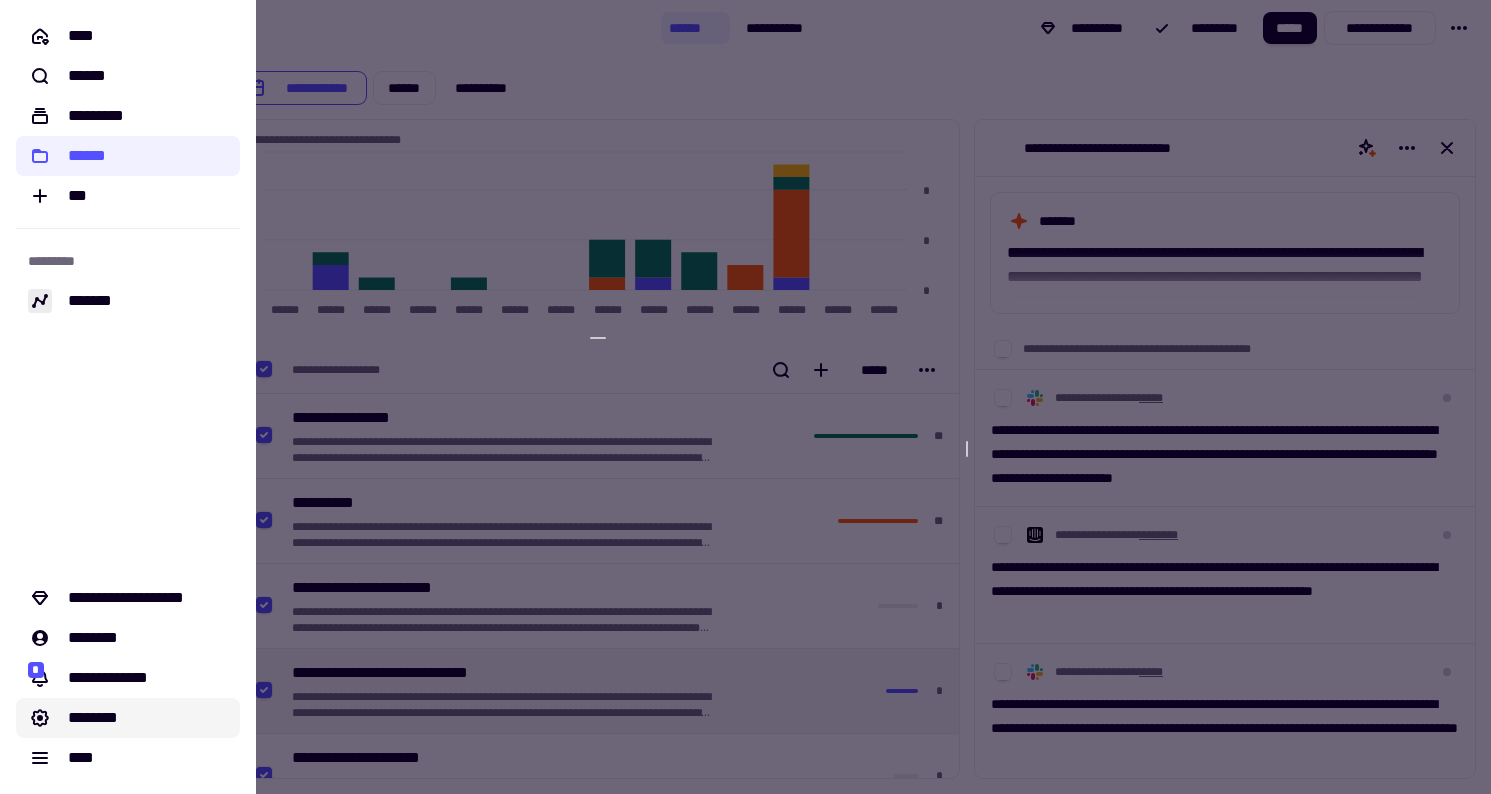 click on "********" 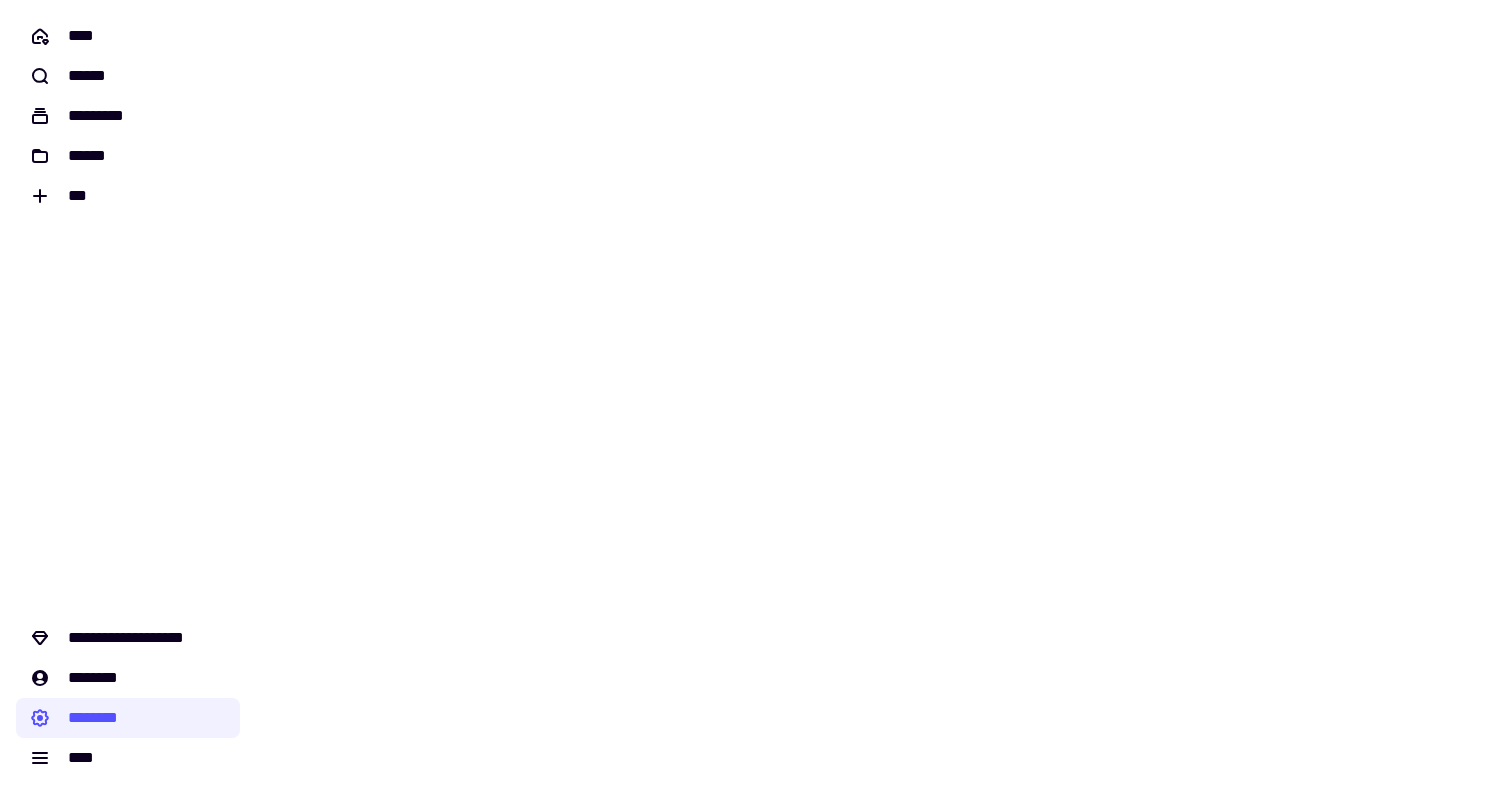 scroll, scrollTop: 0, scrollLeft: 0, axis: both 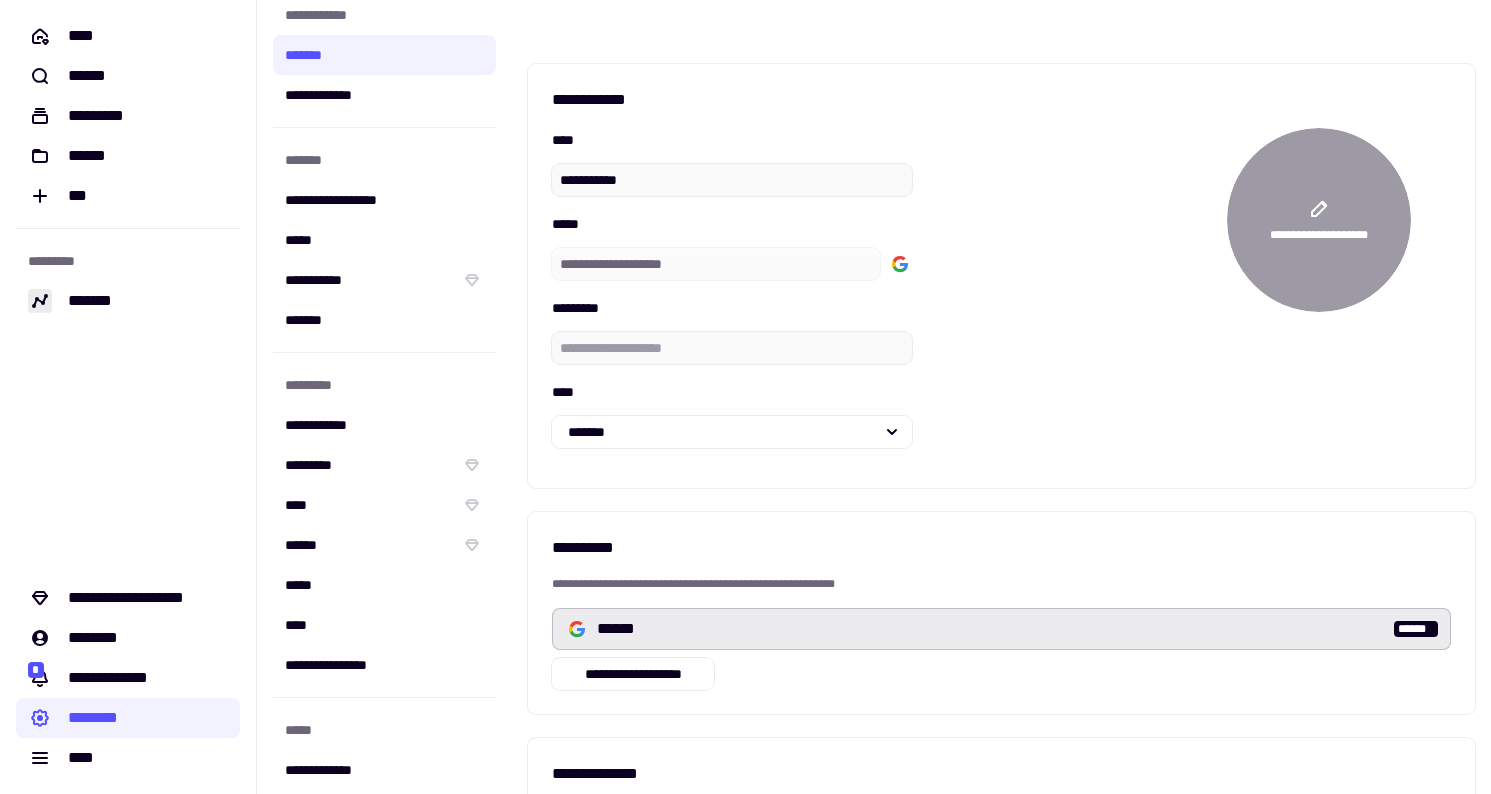 click on "*********" 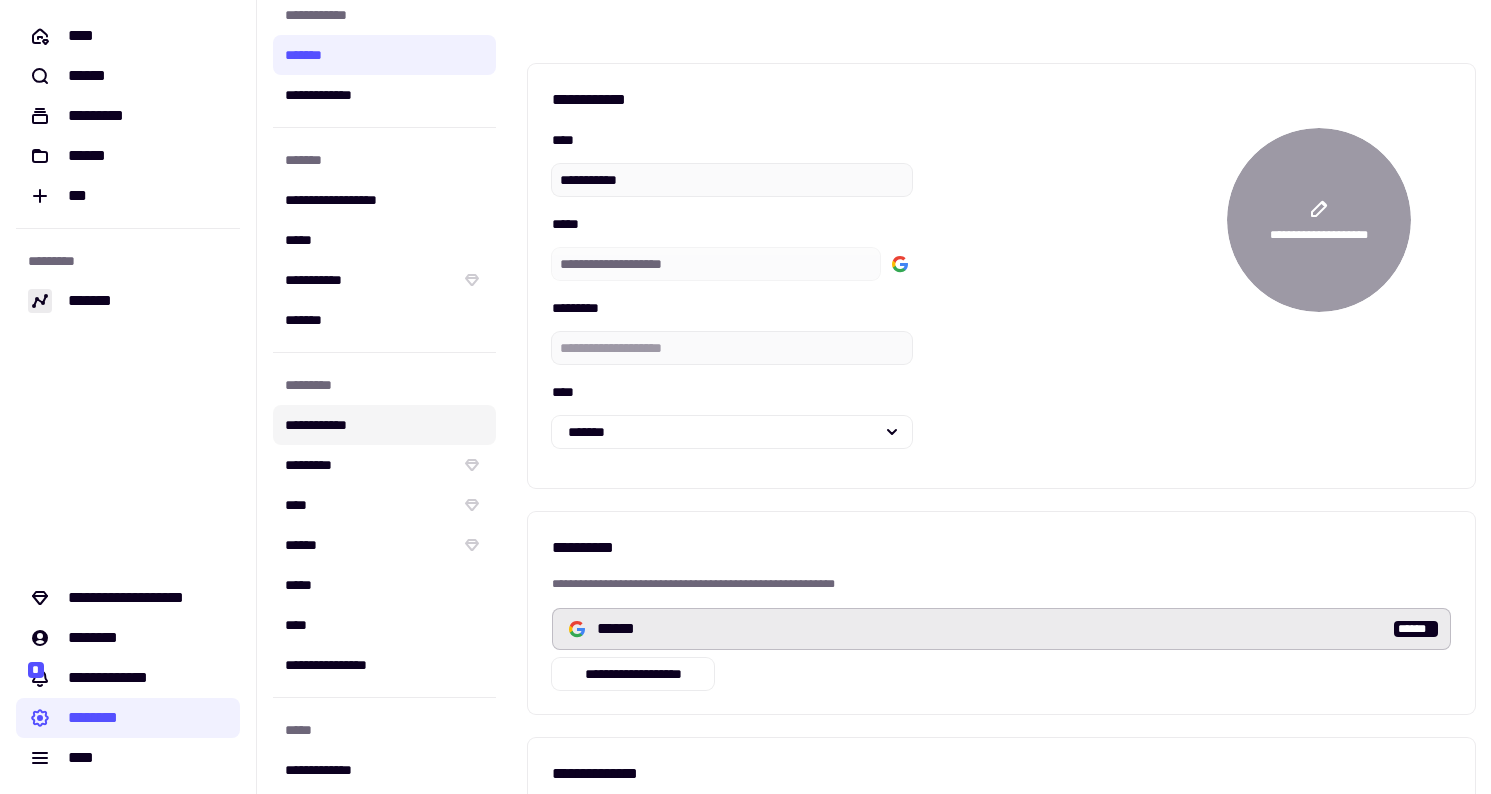 click on "**********" 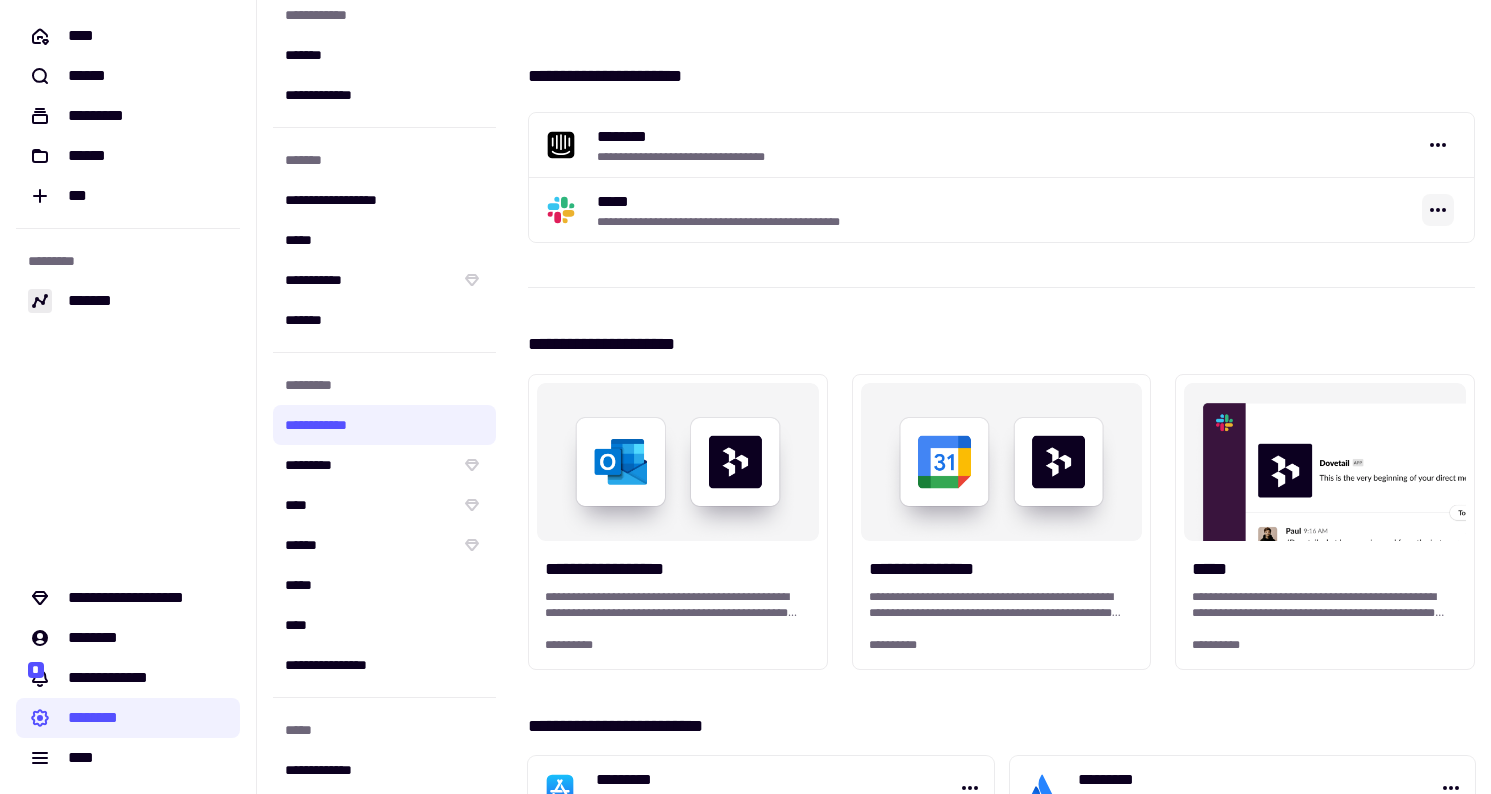 click 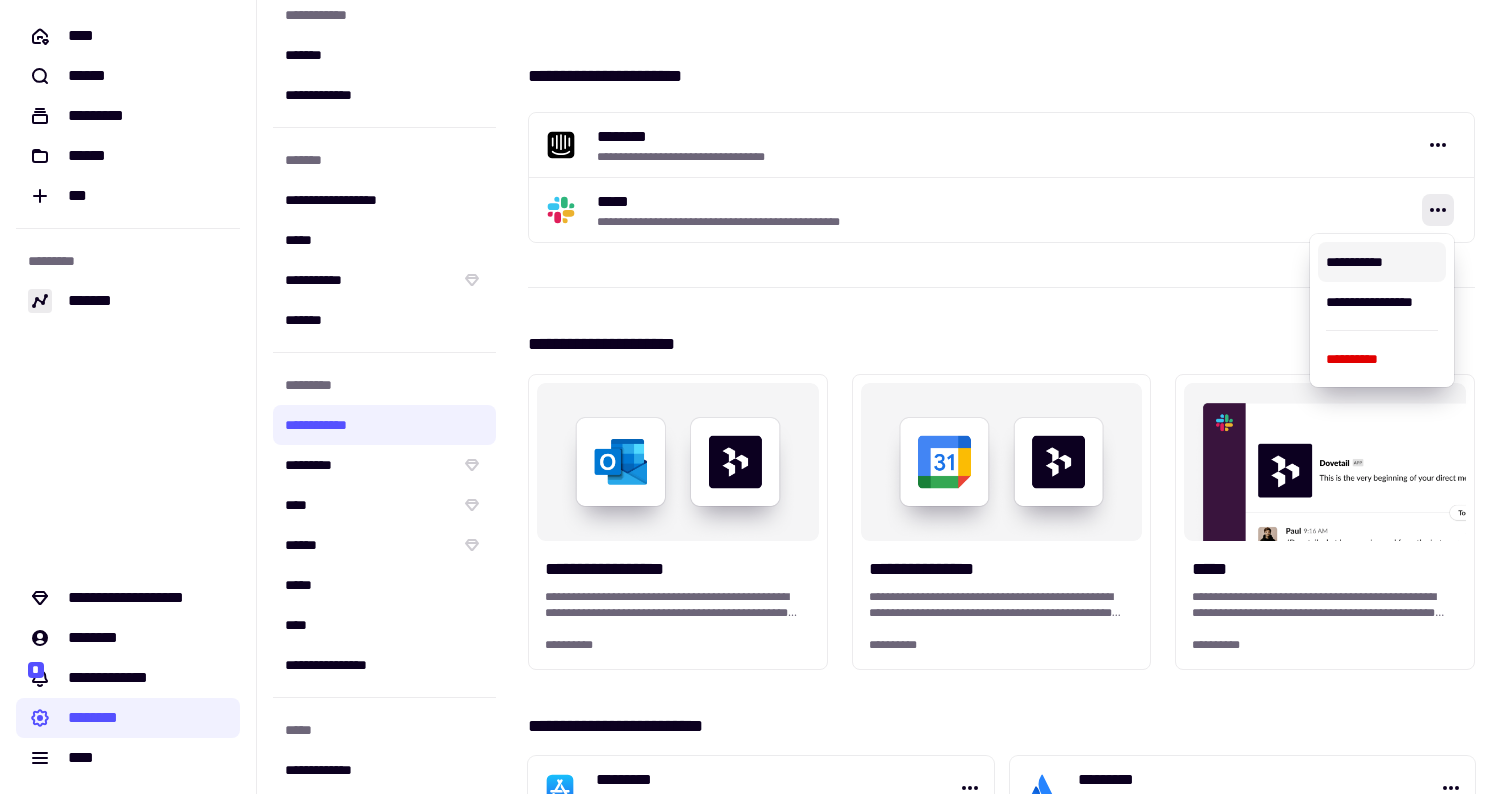 click on "**********" at bounding box center (1382, 262) 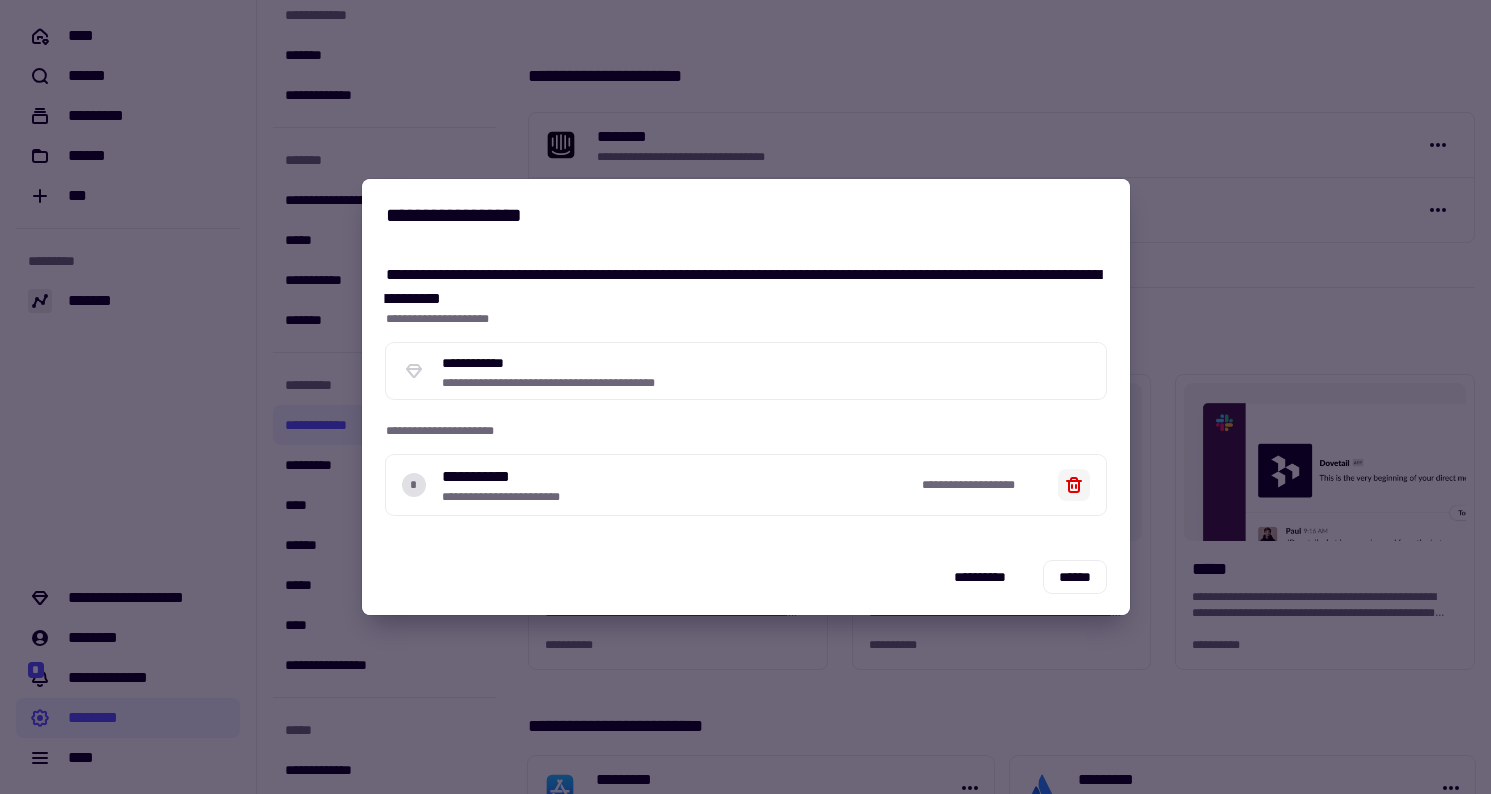 click 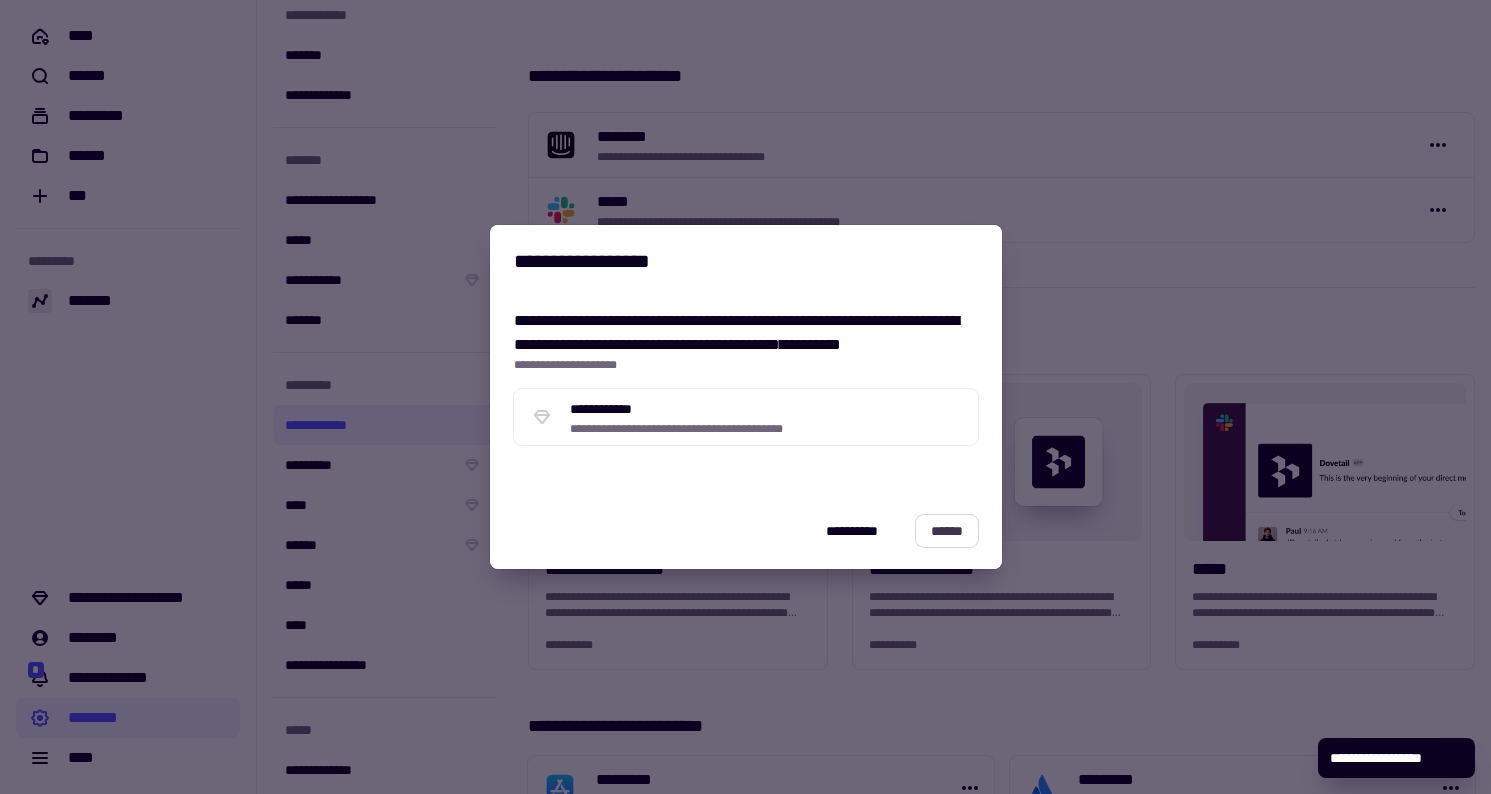 click on "******" 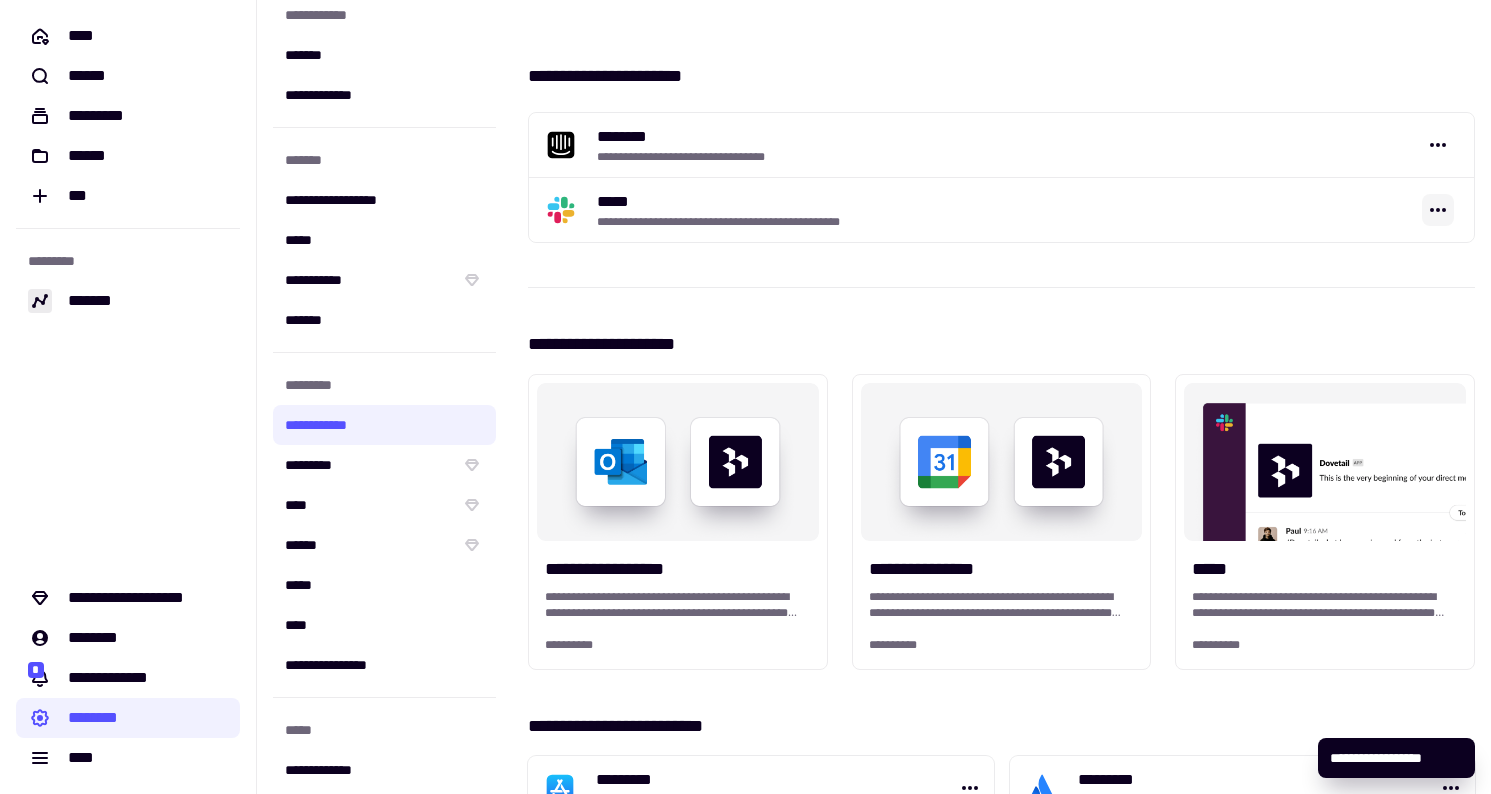 click 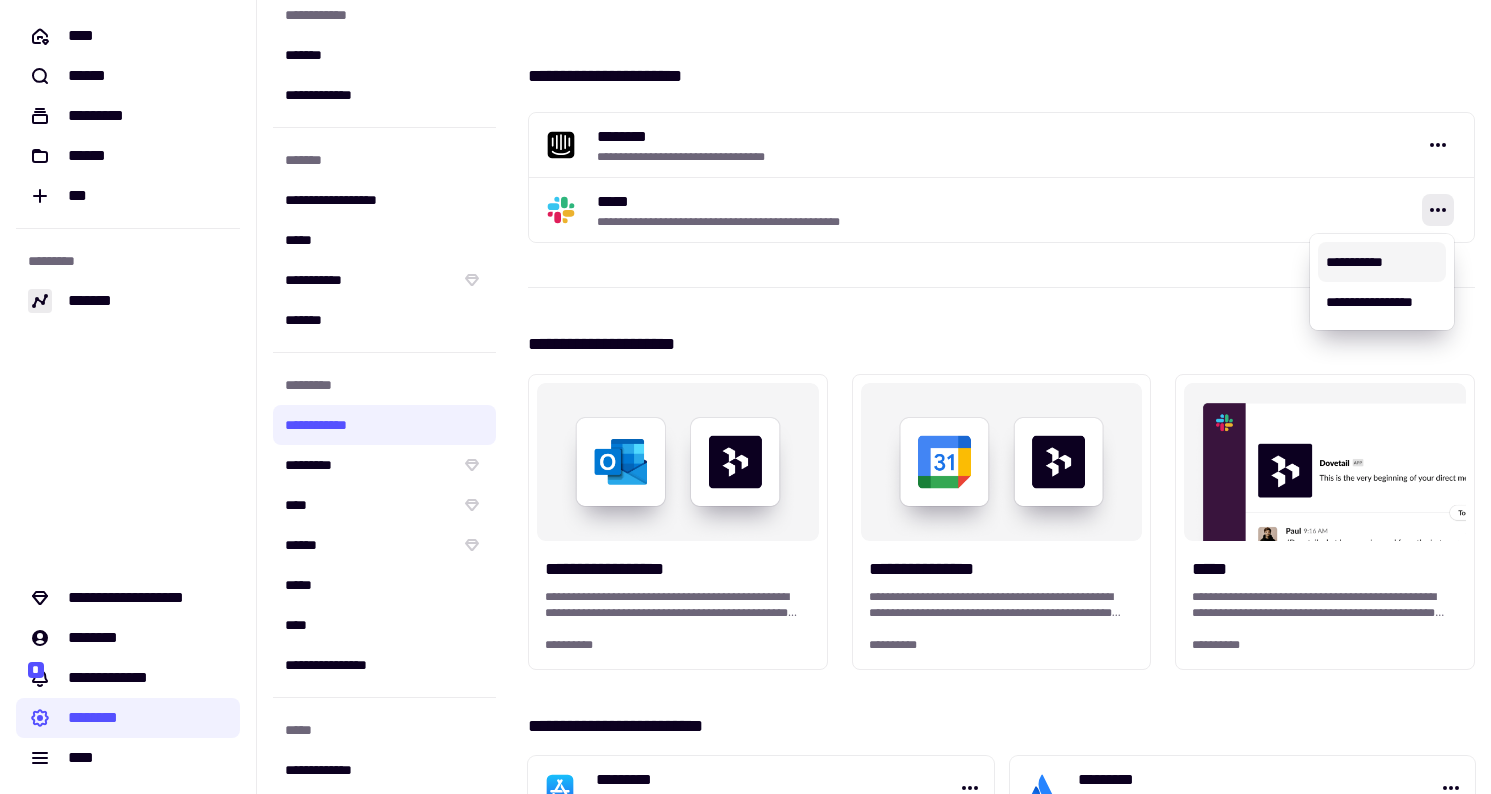 click on "**********" at bounding box center (1382, 262) 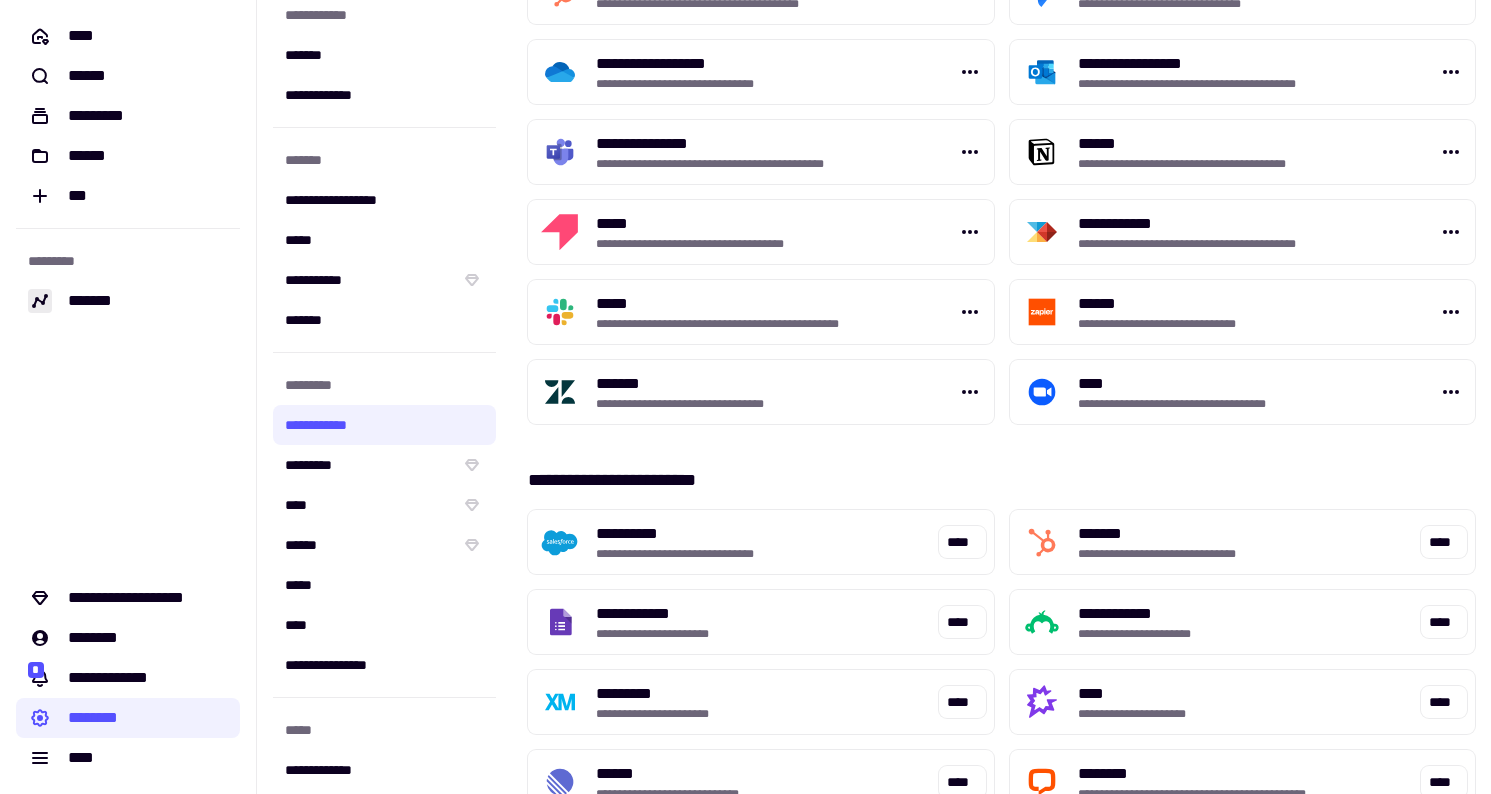 scroll, scrollTop: 1143, scrollLeft: 0, axis: vertical 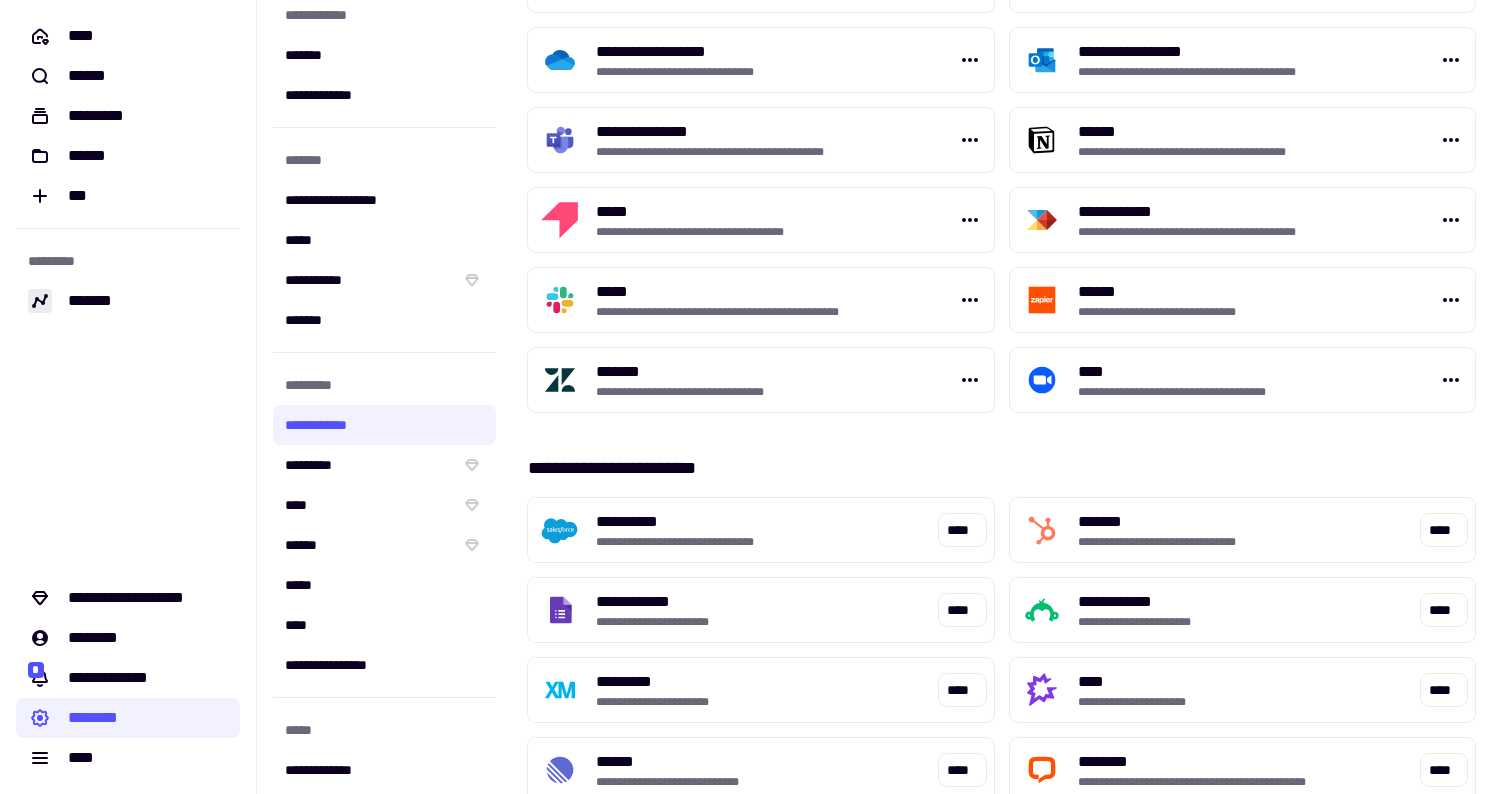 click on "*****" at bounding box center (775, 292) 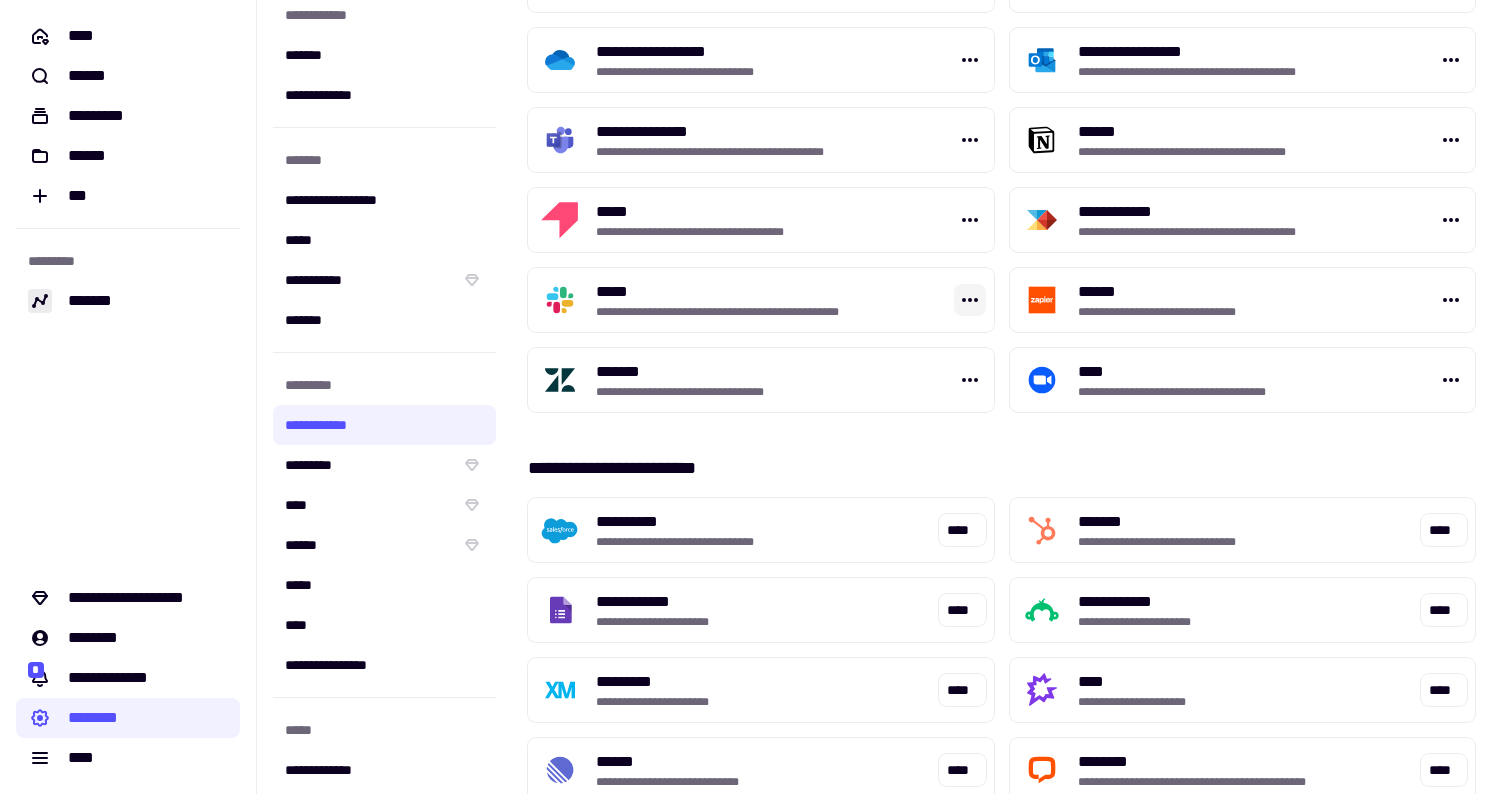 click 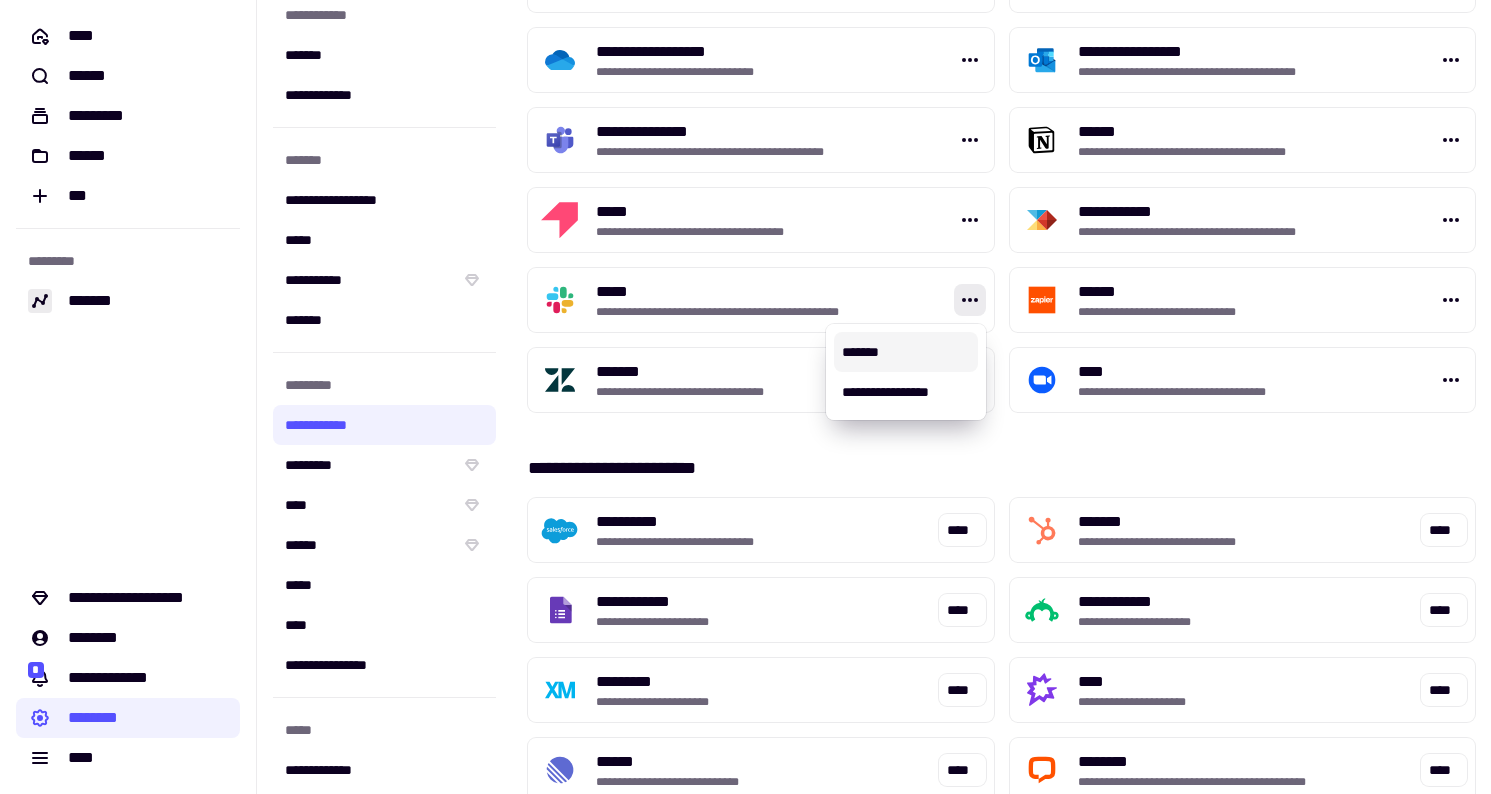 click on "*******" at bounding box center [906, 352] 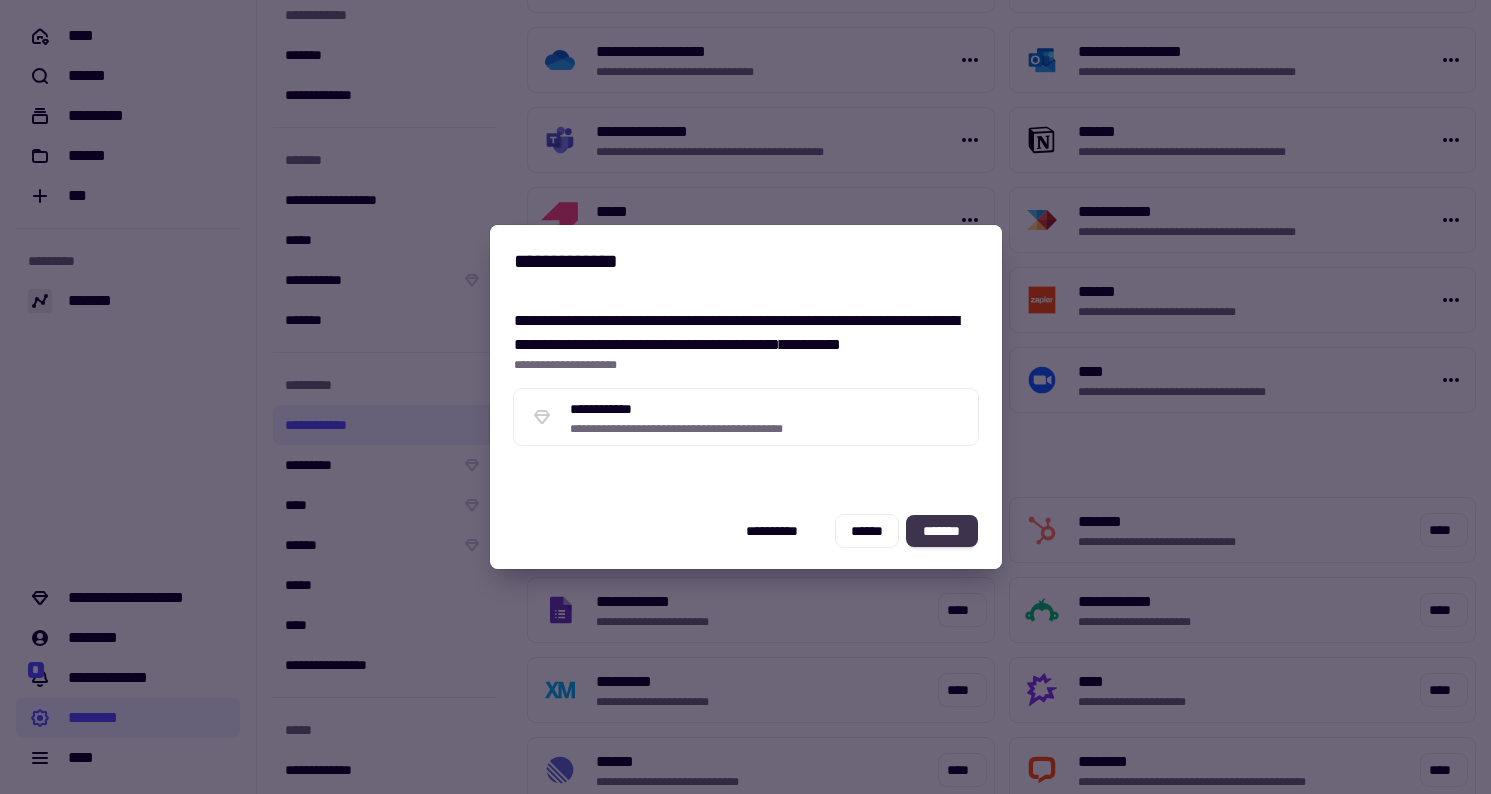 click on "*******" 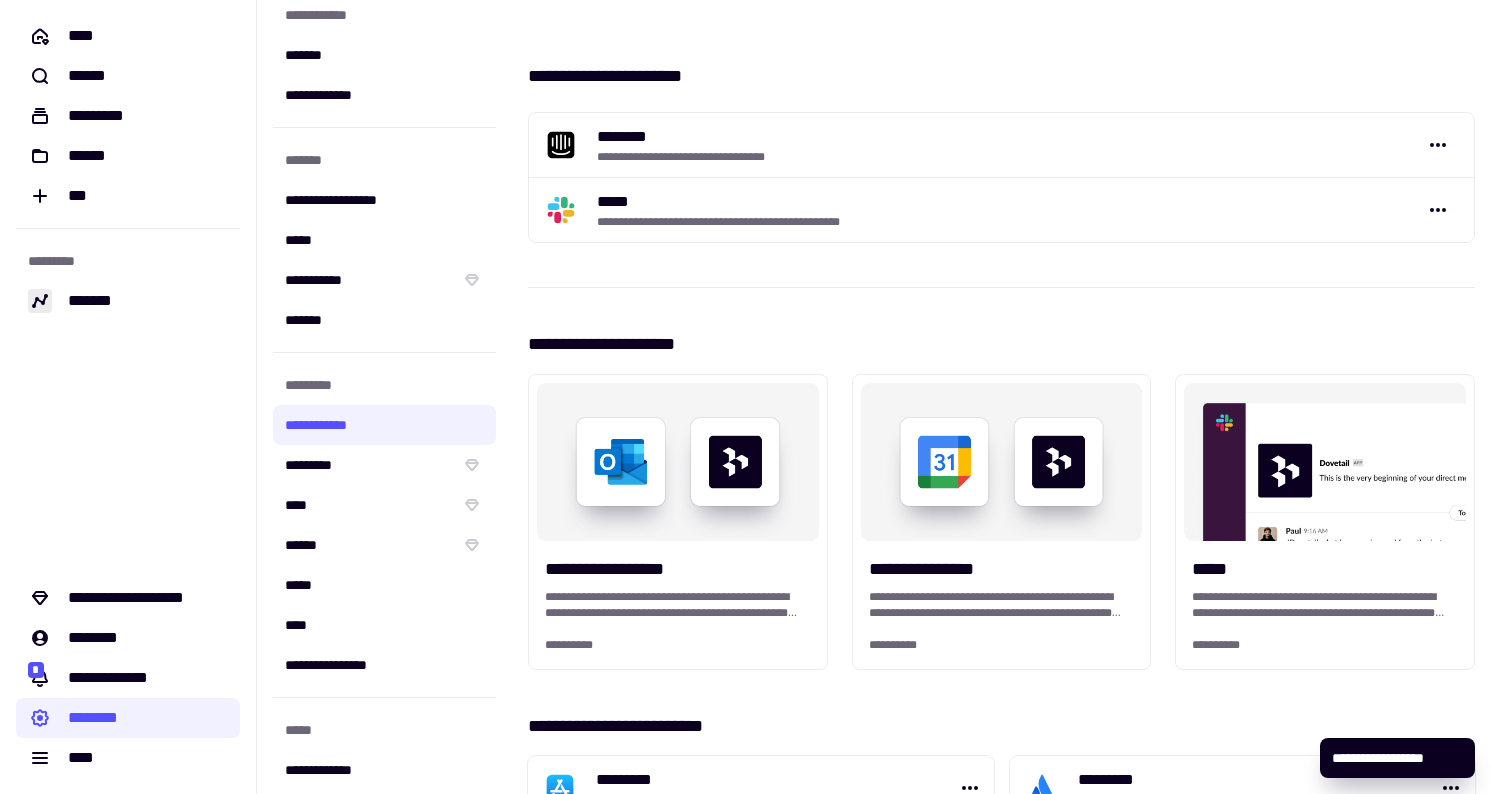 scroll, scrollTop: 0, scrollLeft: 0, axis: both 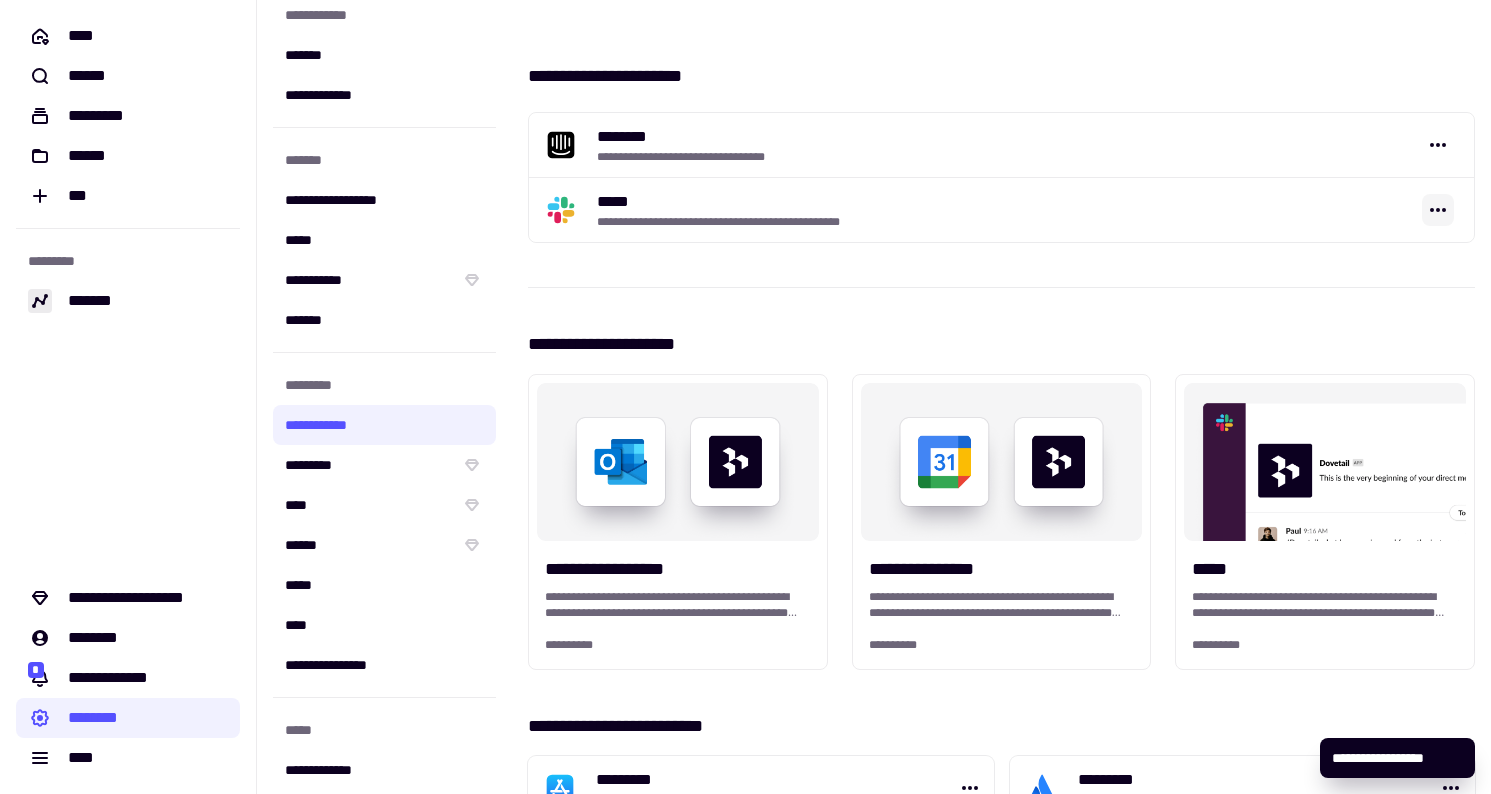 click 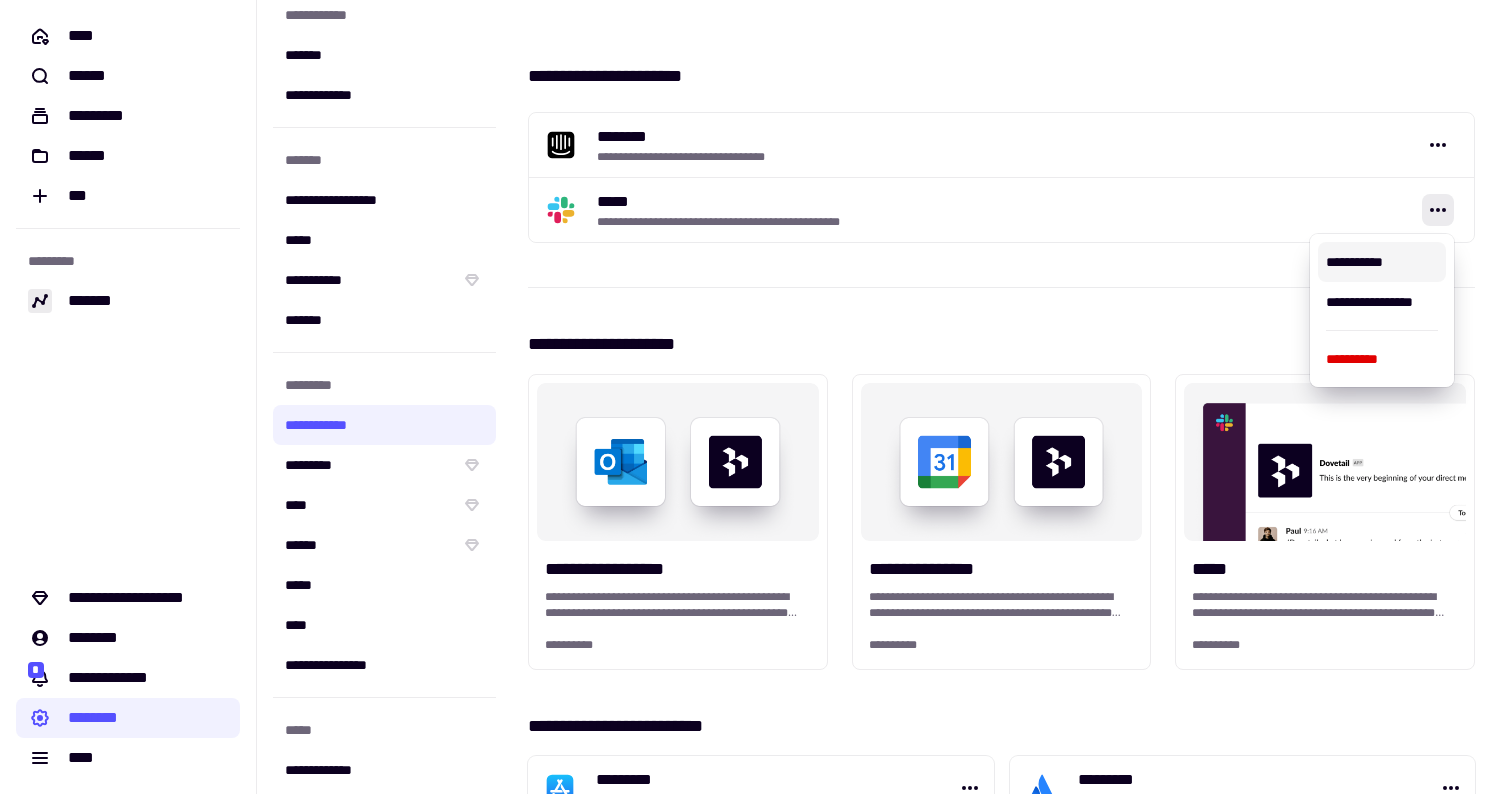 click on "**********" at bounding box center [1382, 262] 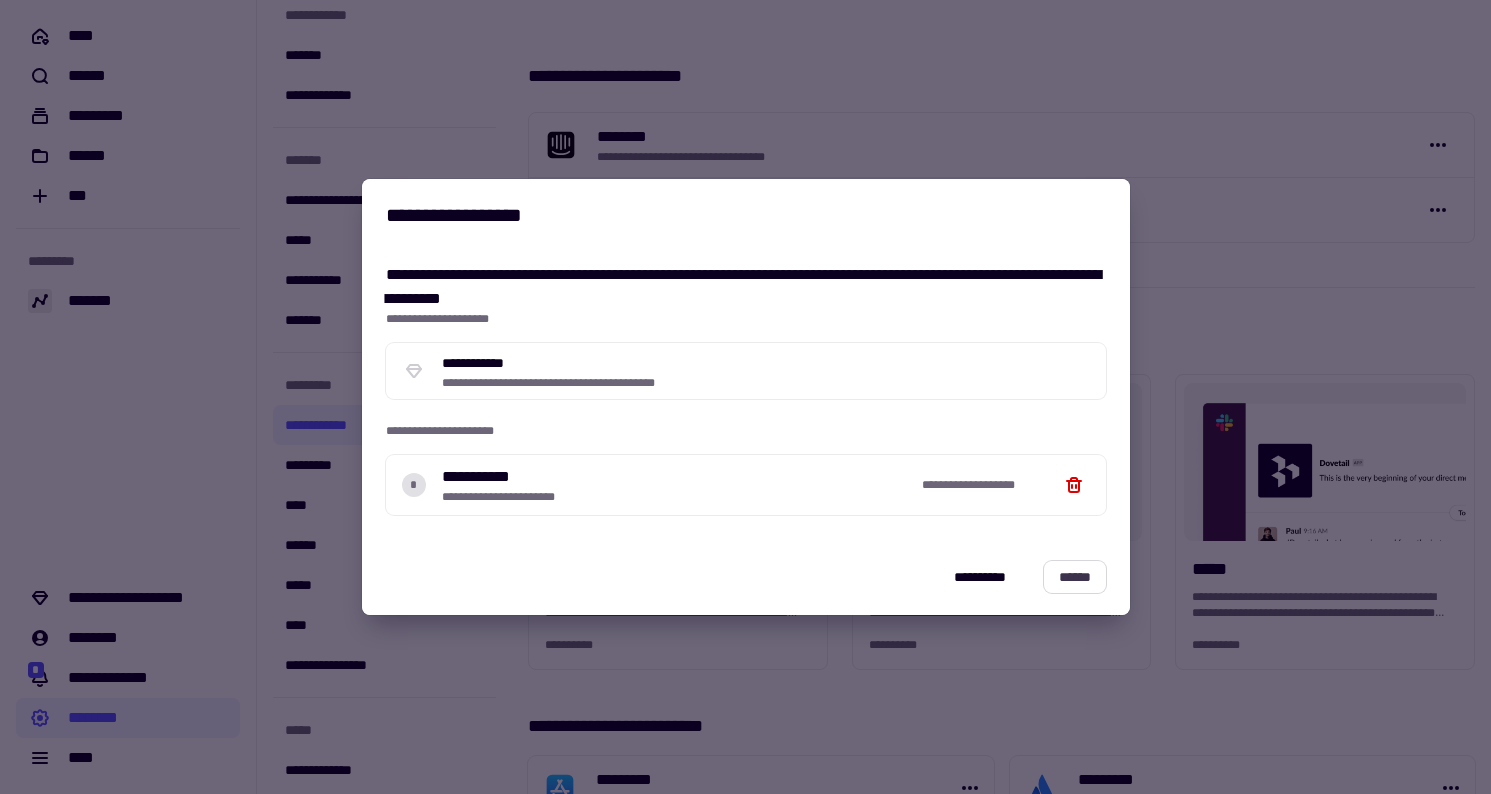 click on "******" 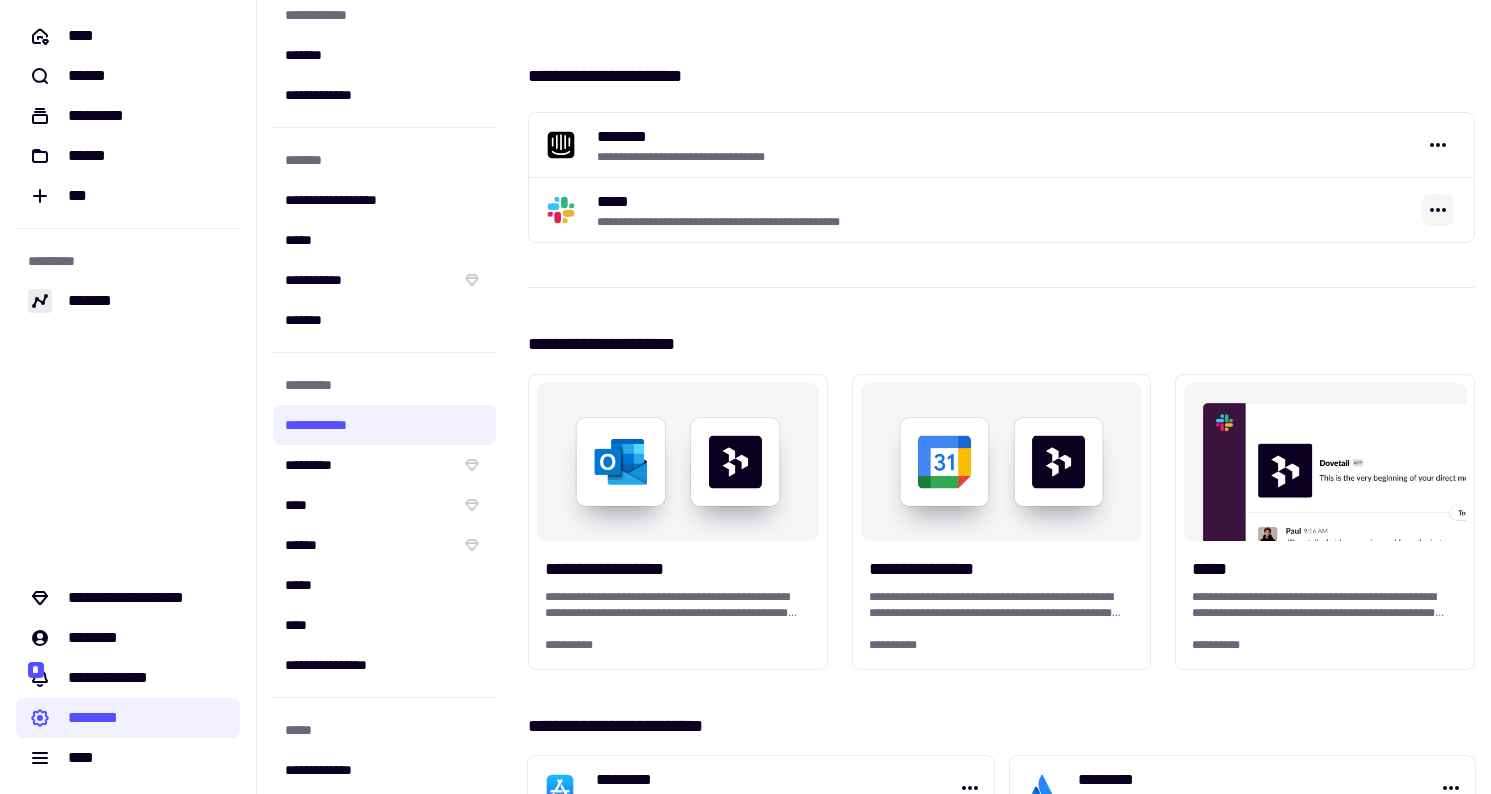 click 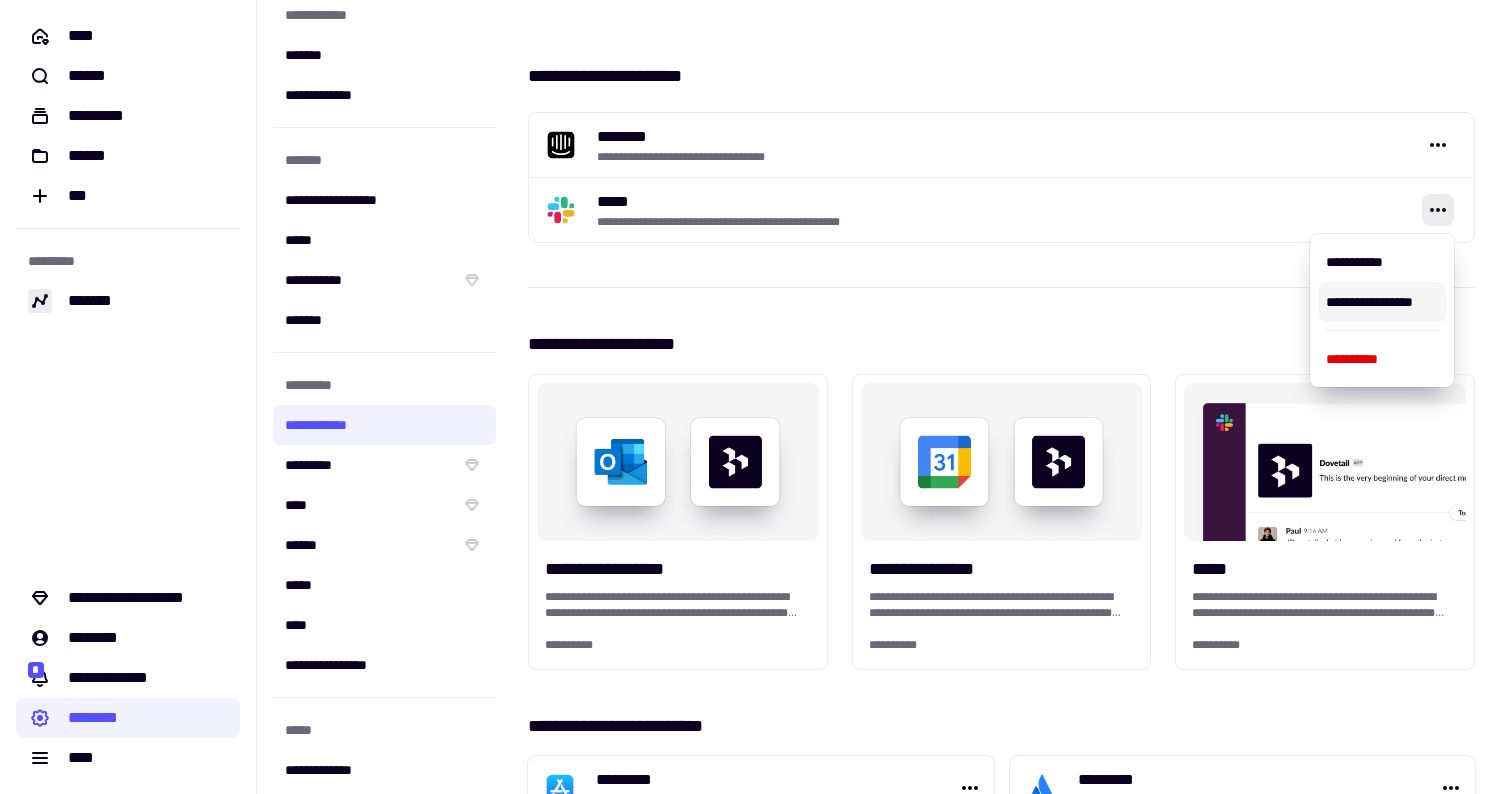 click on "**********" at bounding box center (1382, 302) 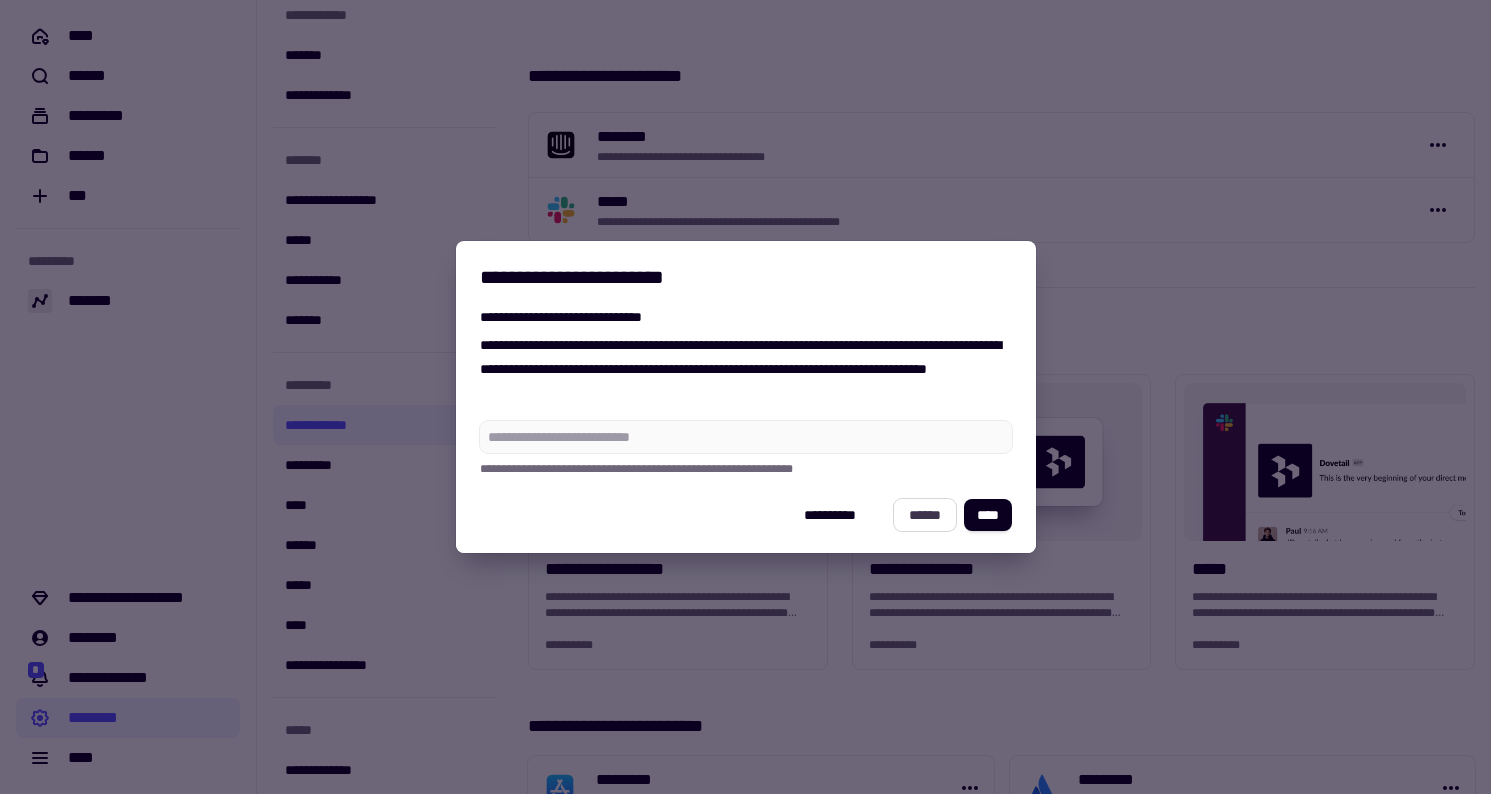 click on "******" 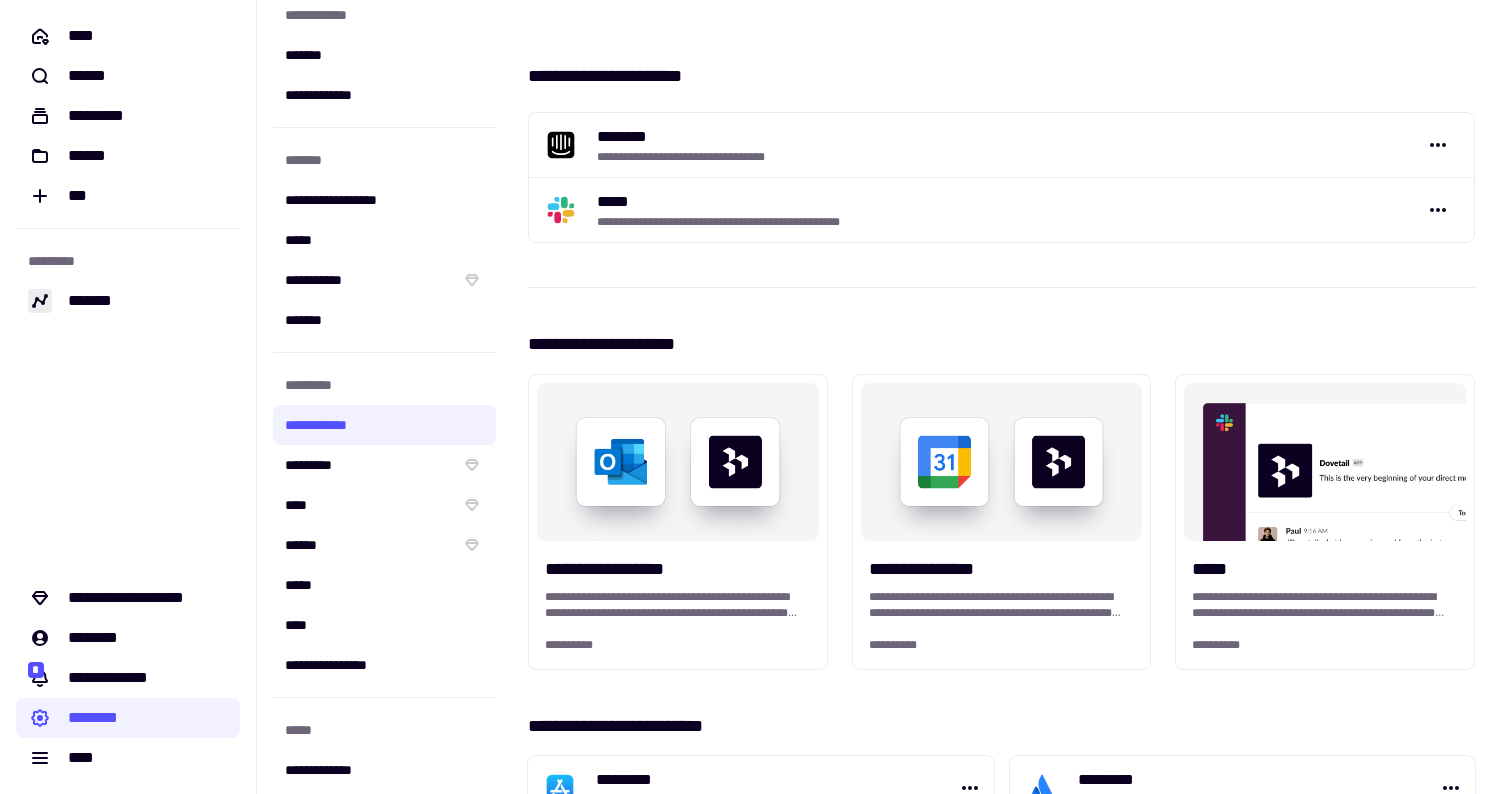 click on "**********" at bounding box center (954, 157) 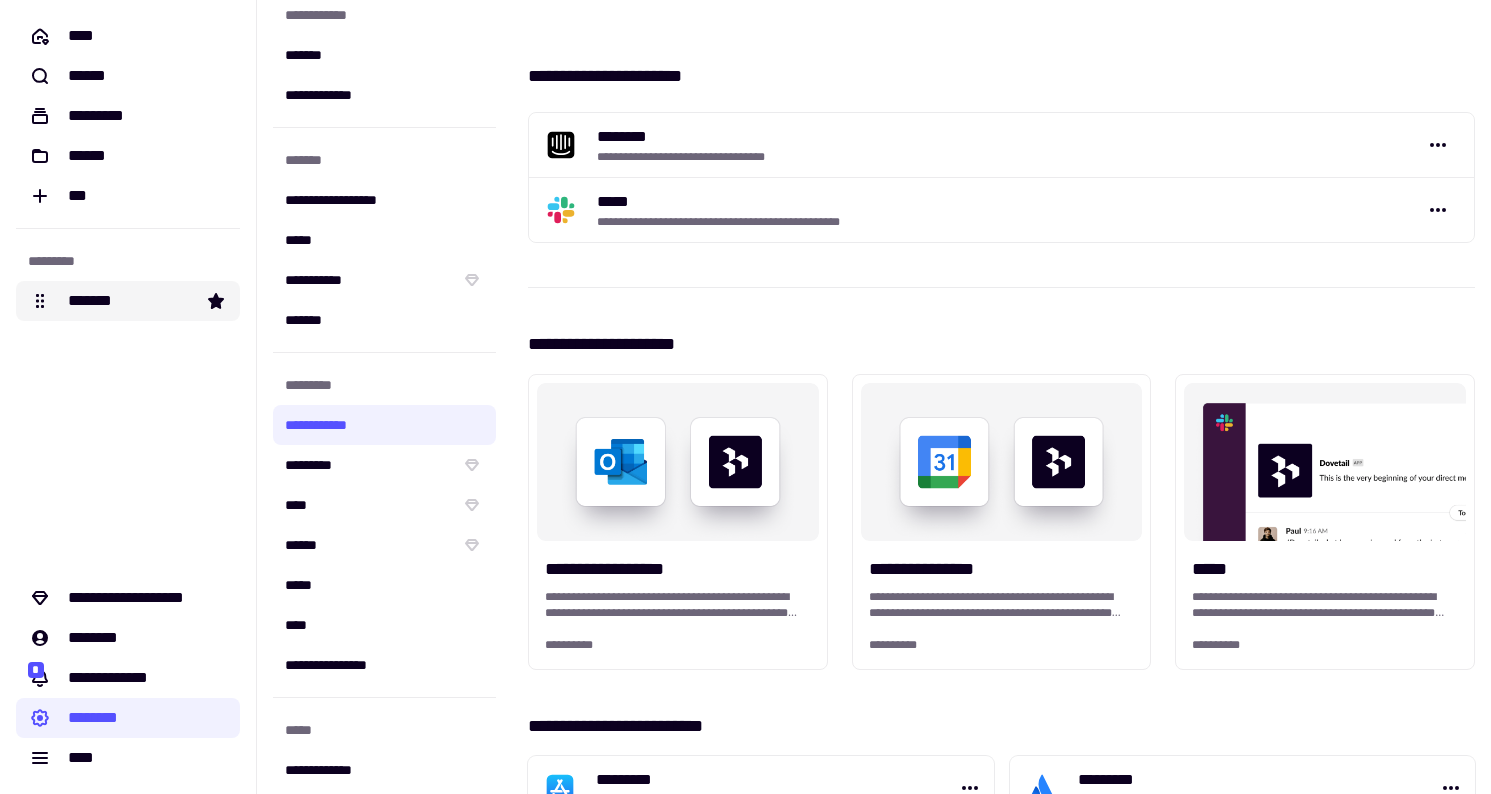 click on "*******" 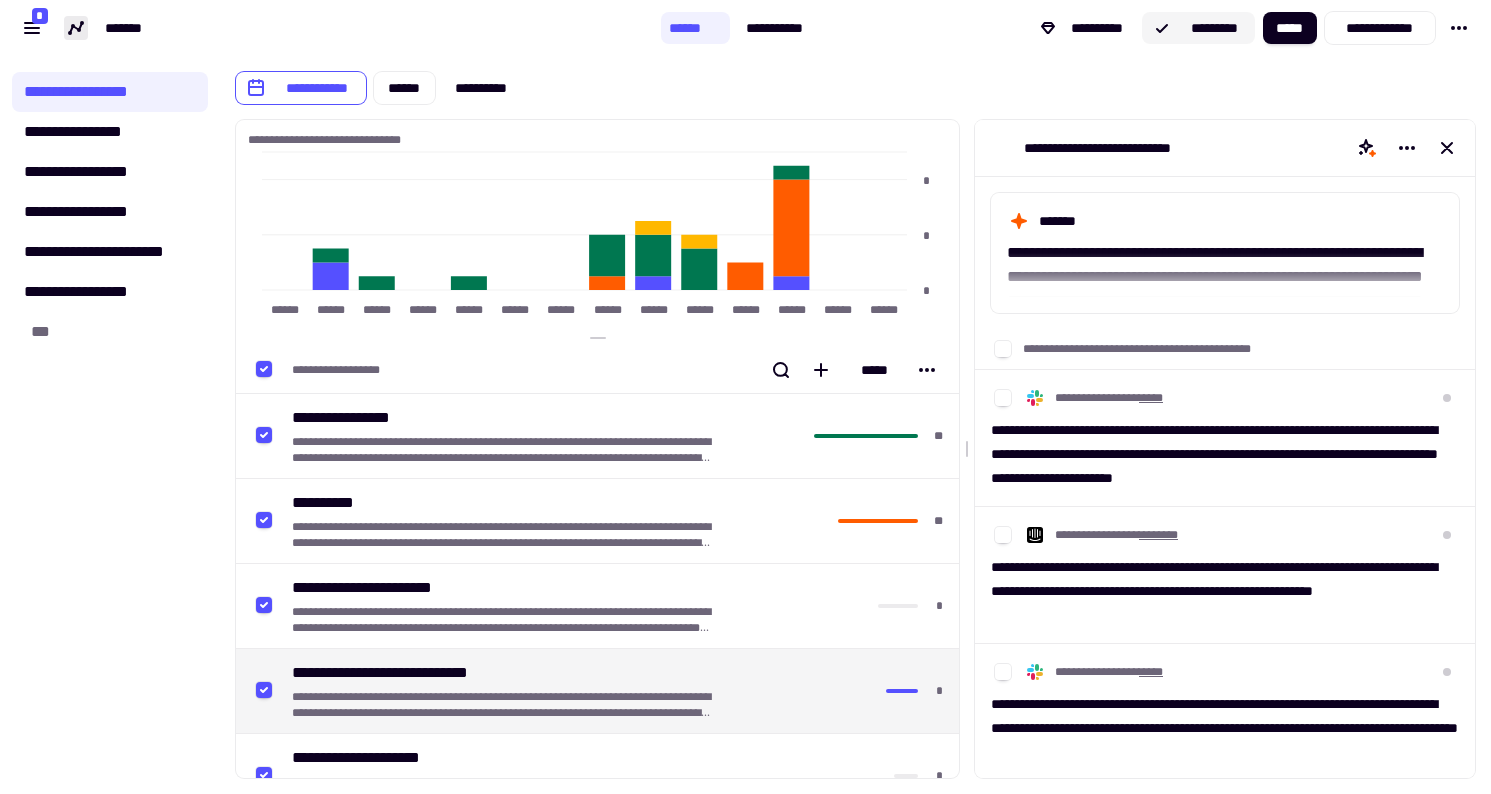 click on "*********" 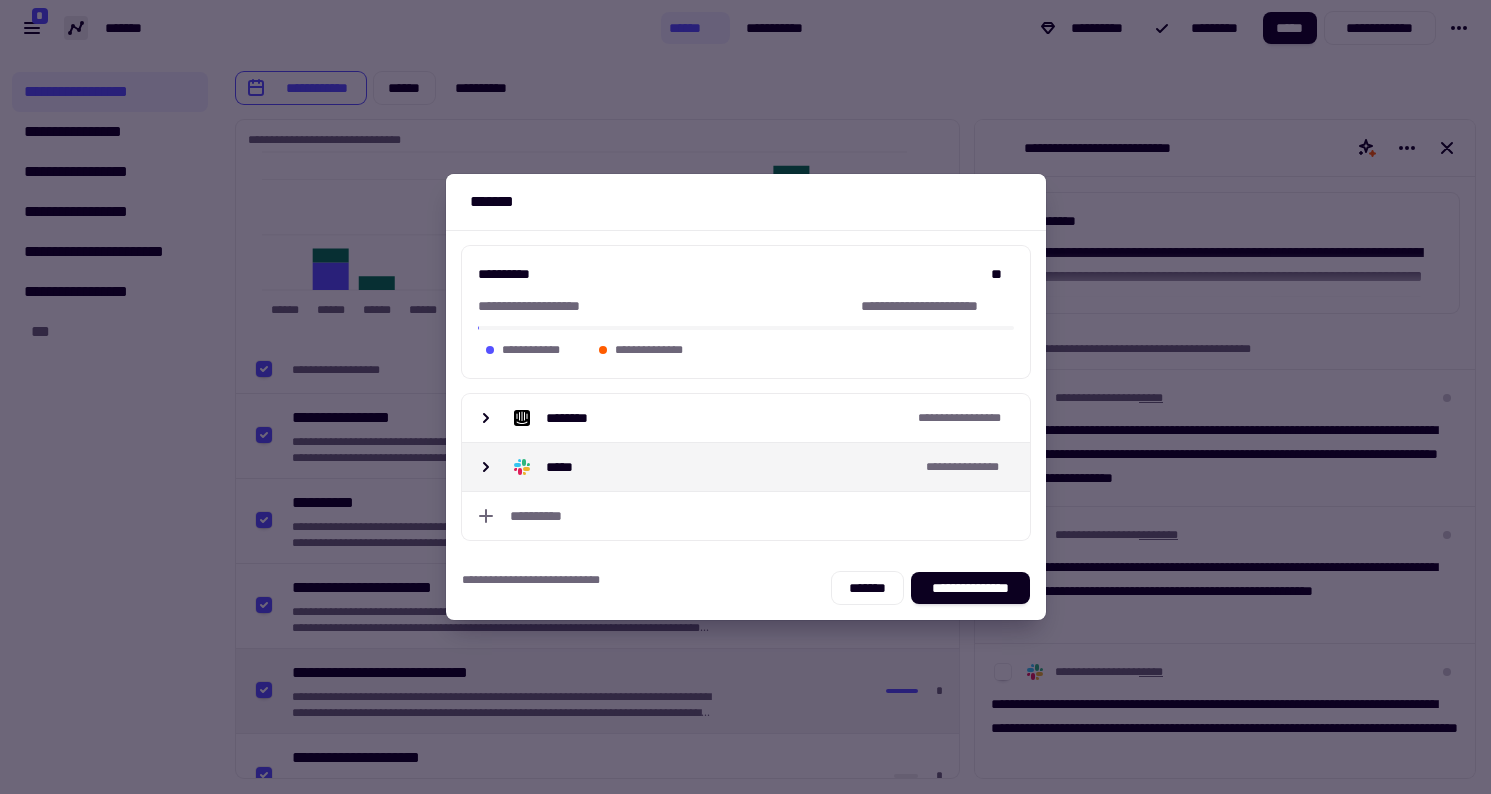 click on "**********" at bounding box center [746, 467] 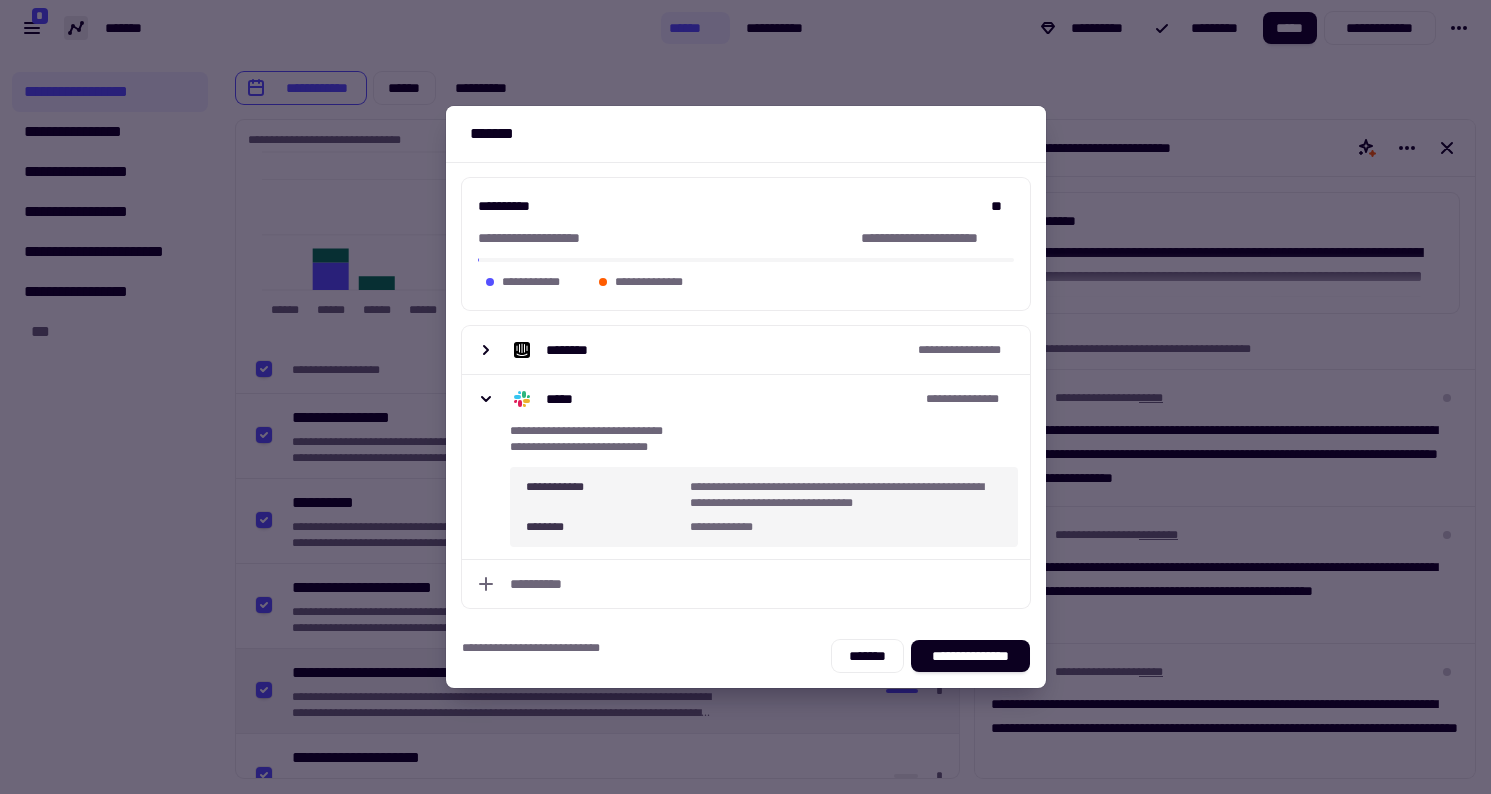 click at bounding box center (745, 397) 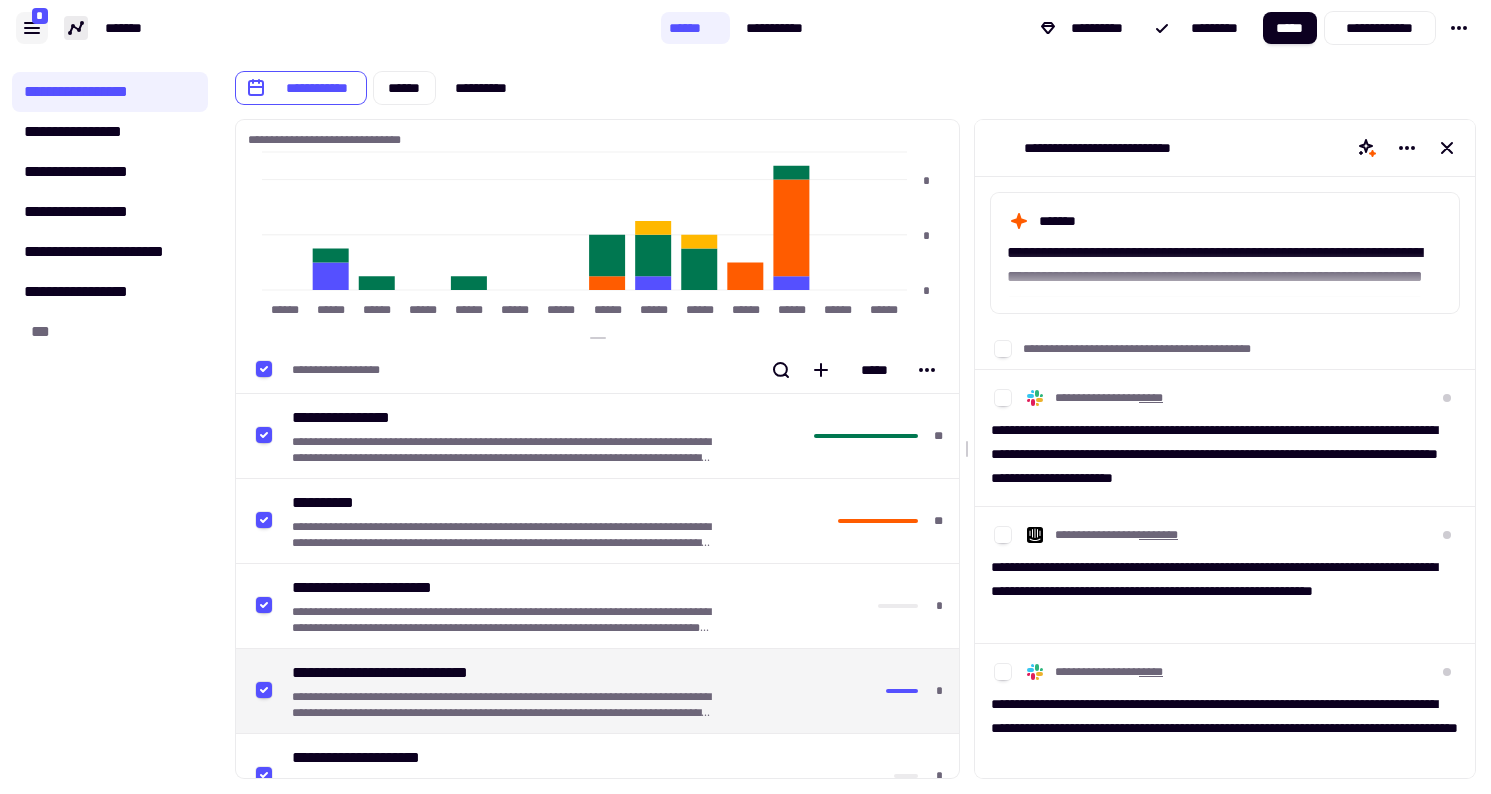 click 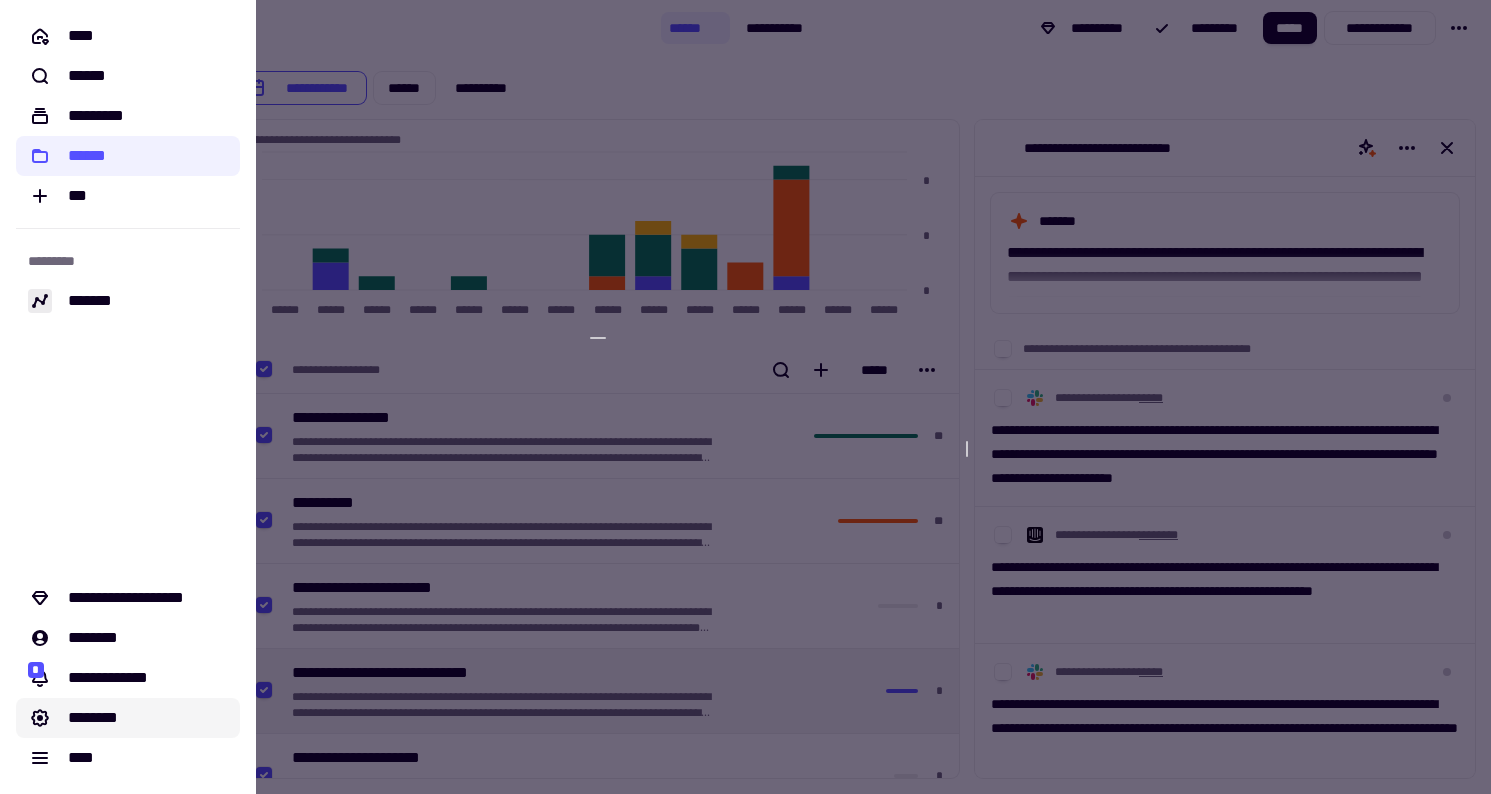 click on "********" 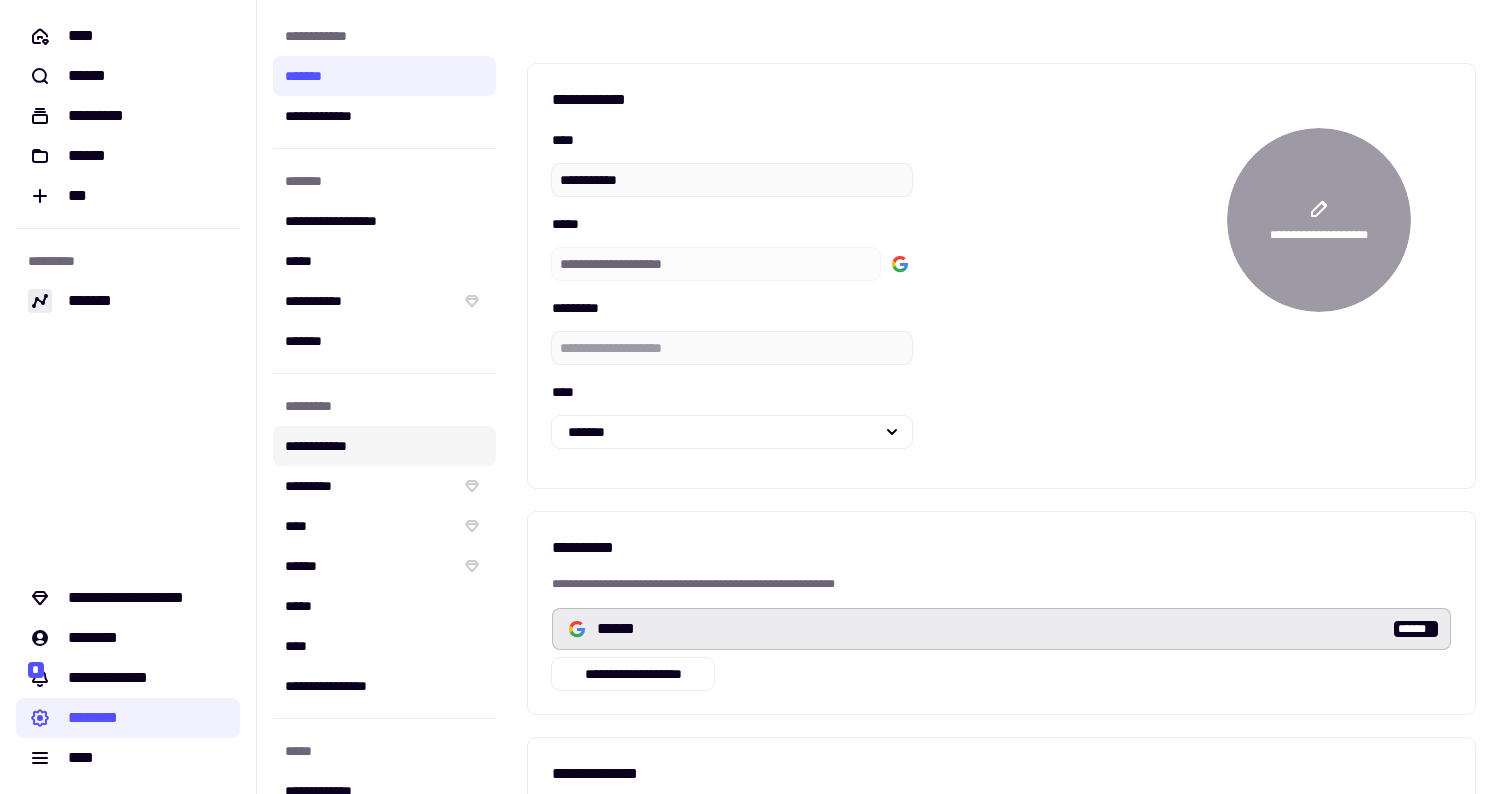 click on "**********" 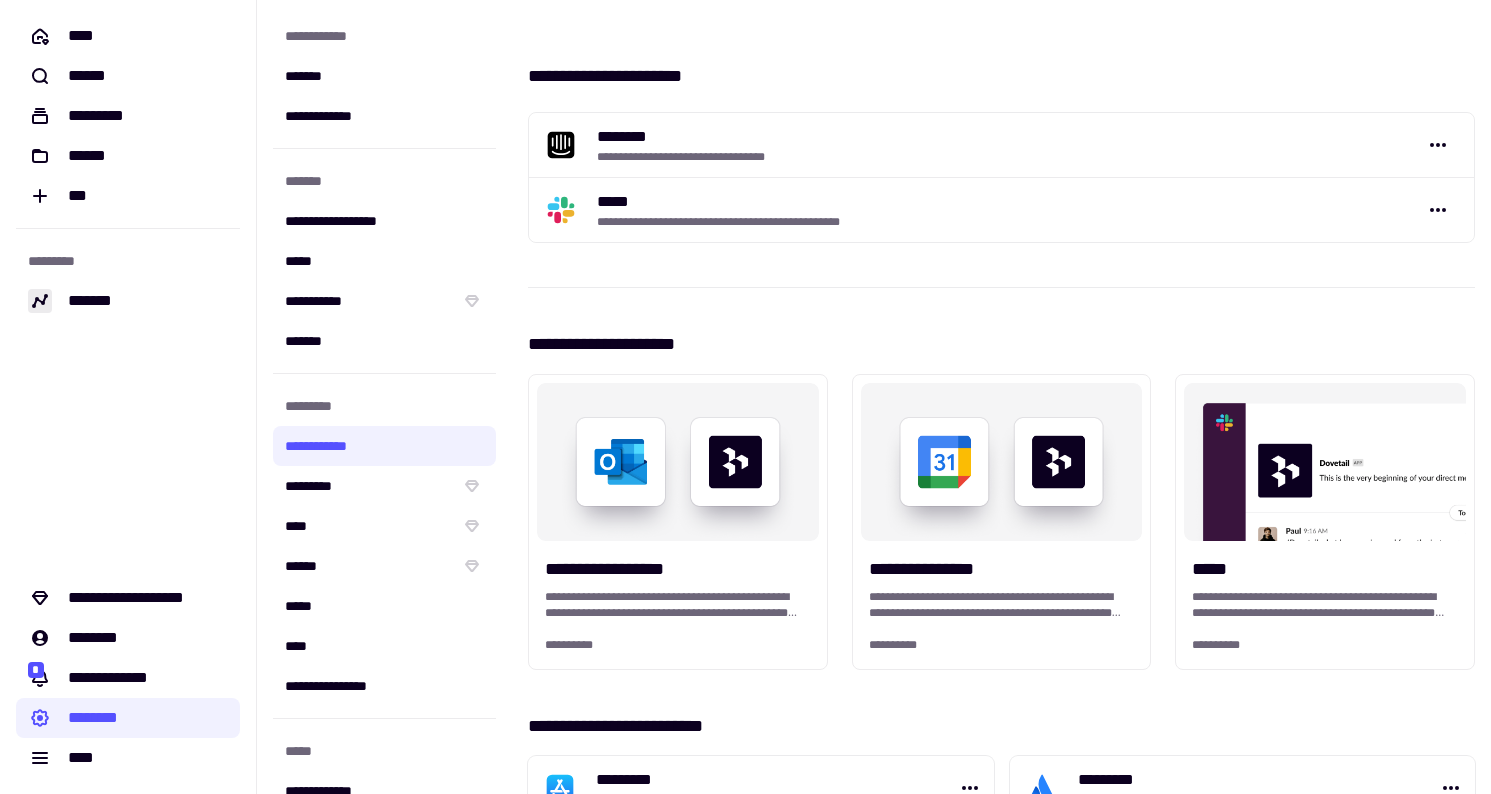 scroll, scrollTop: 0, scrollLeft: 0, axis: both 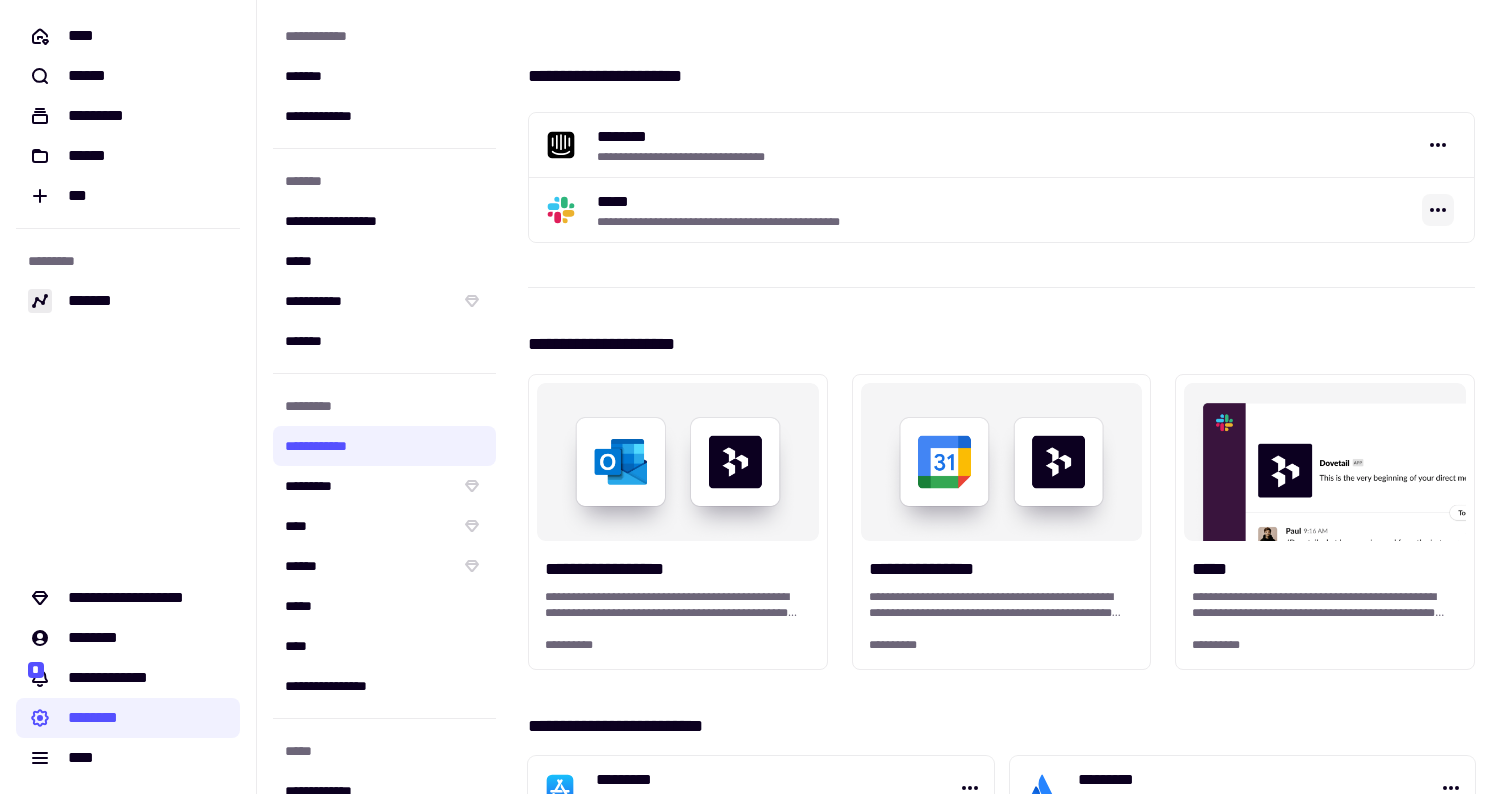 click 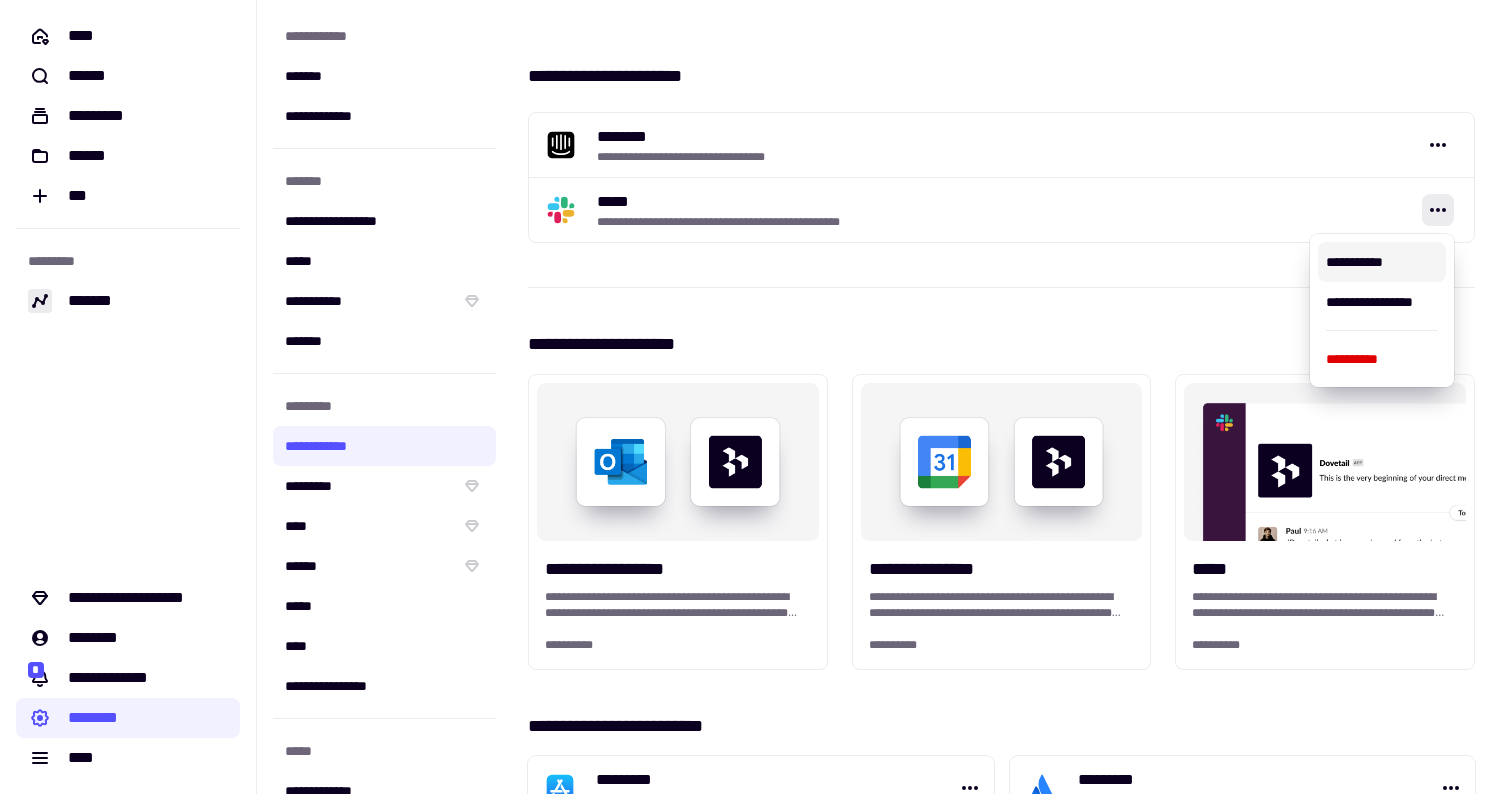 scroll, scrollTop: 0, scrollLeft: 0, axis: both 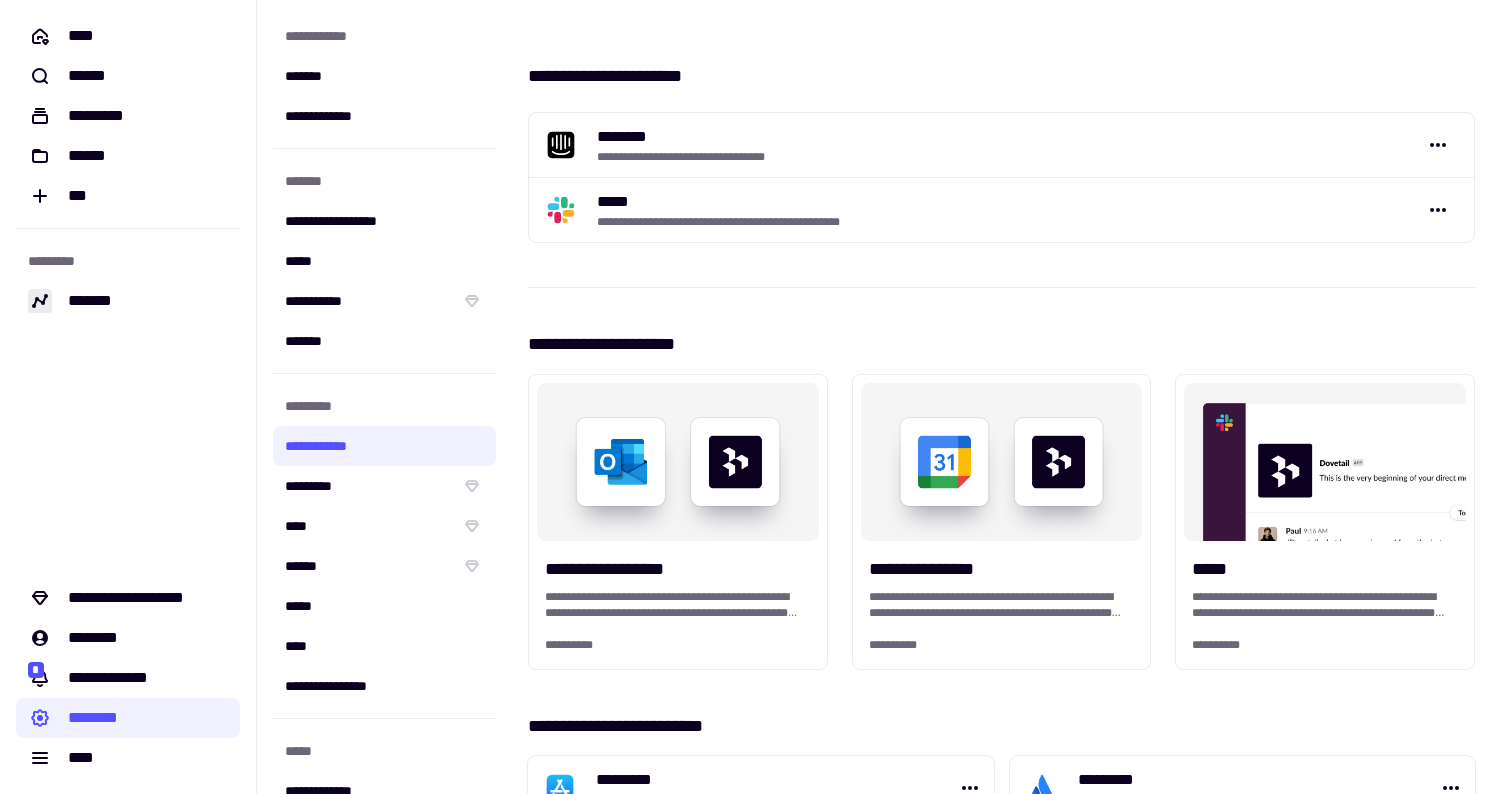 click on "**********" at bounding box center [954, 222] 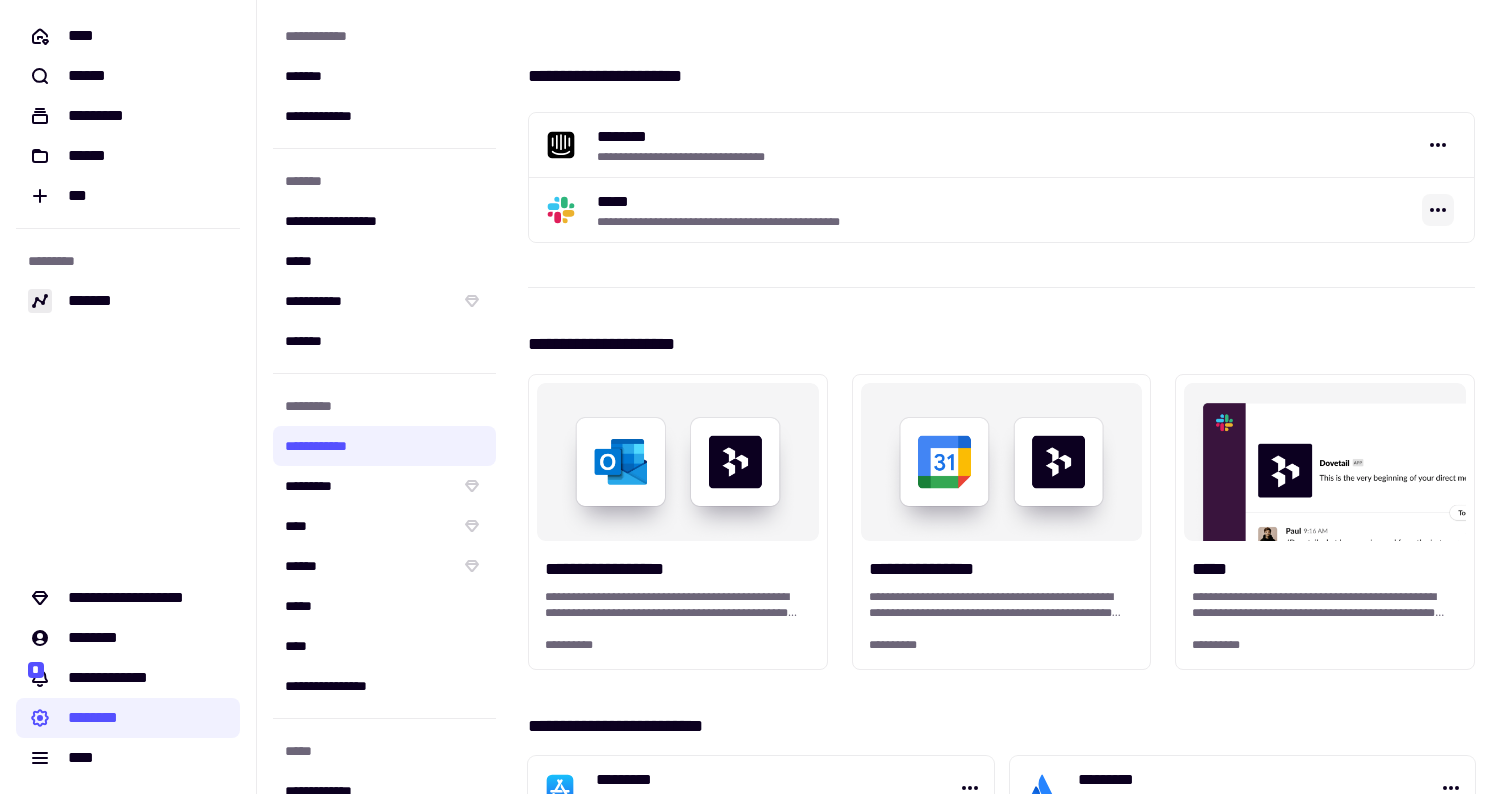 click 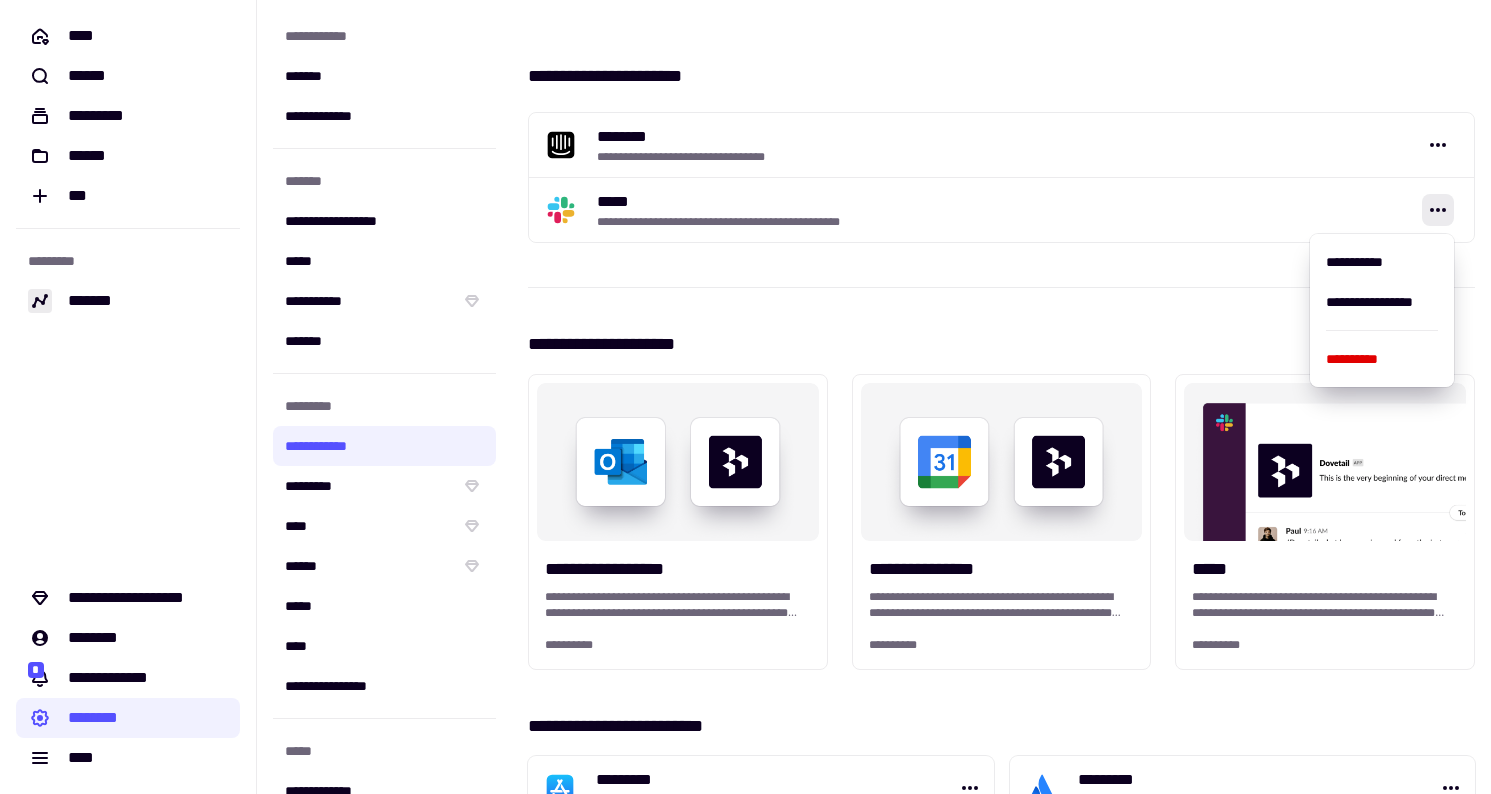 click on "**********" at bounding box center (1001, 1173) 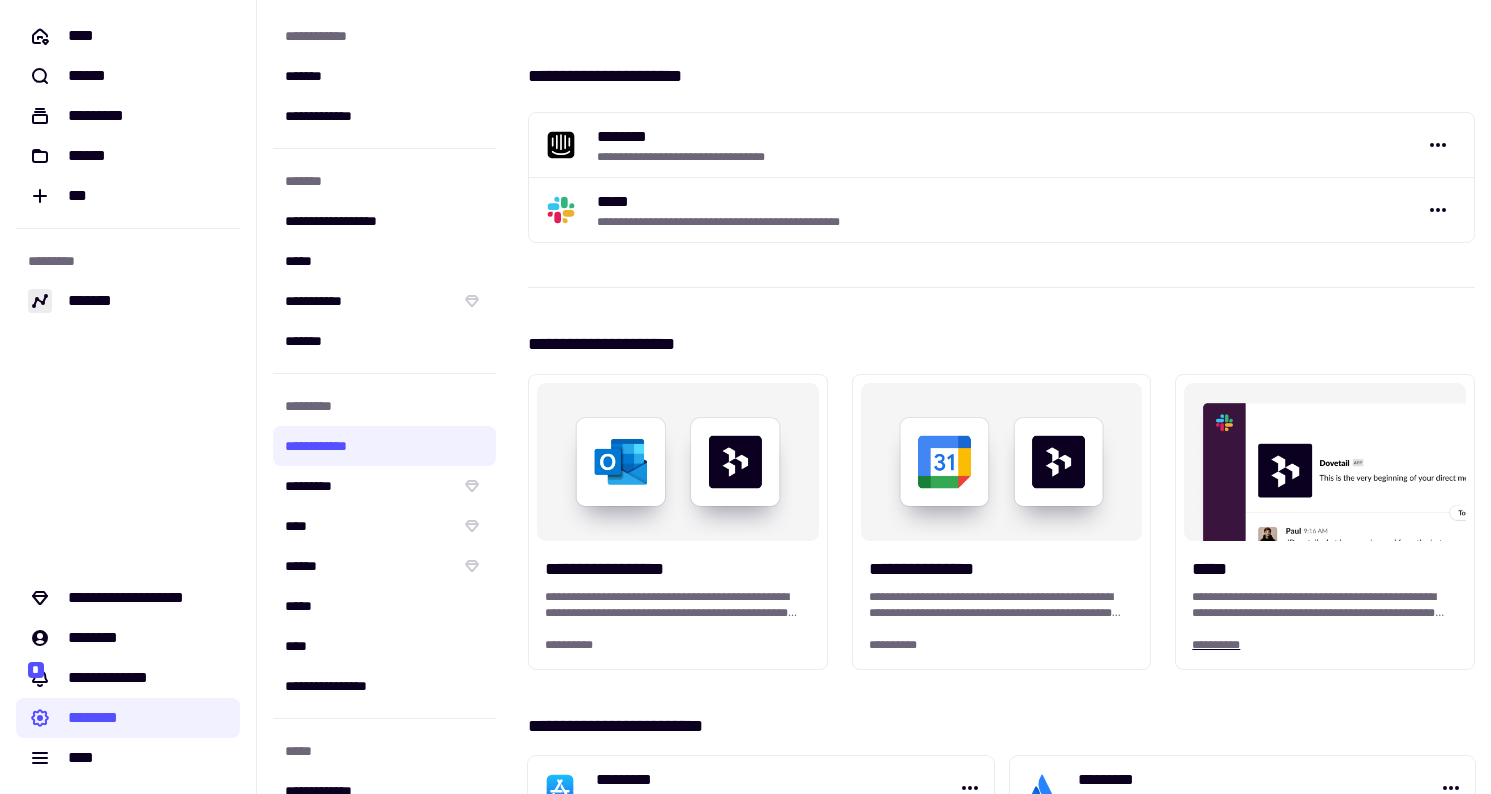 click on "**********" at bounding box center [1325, 645] 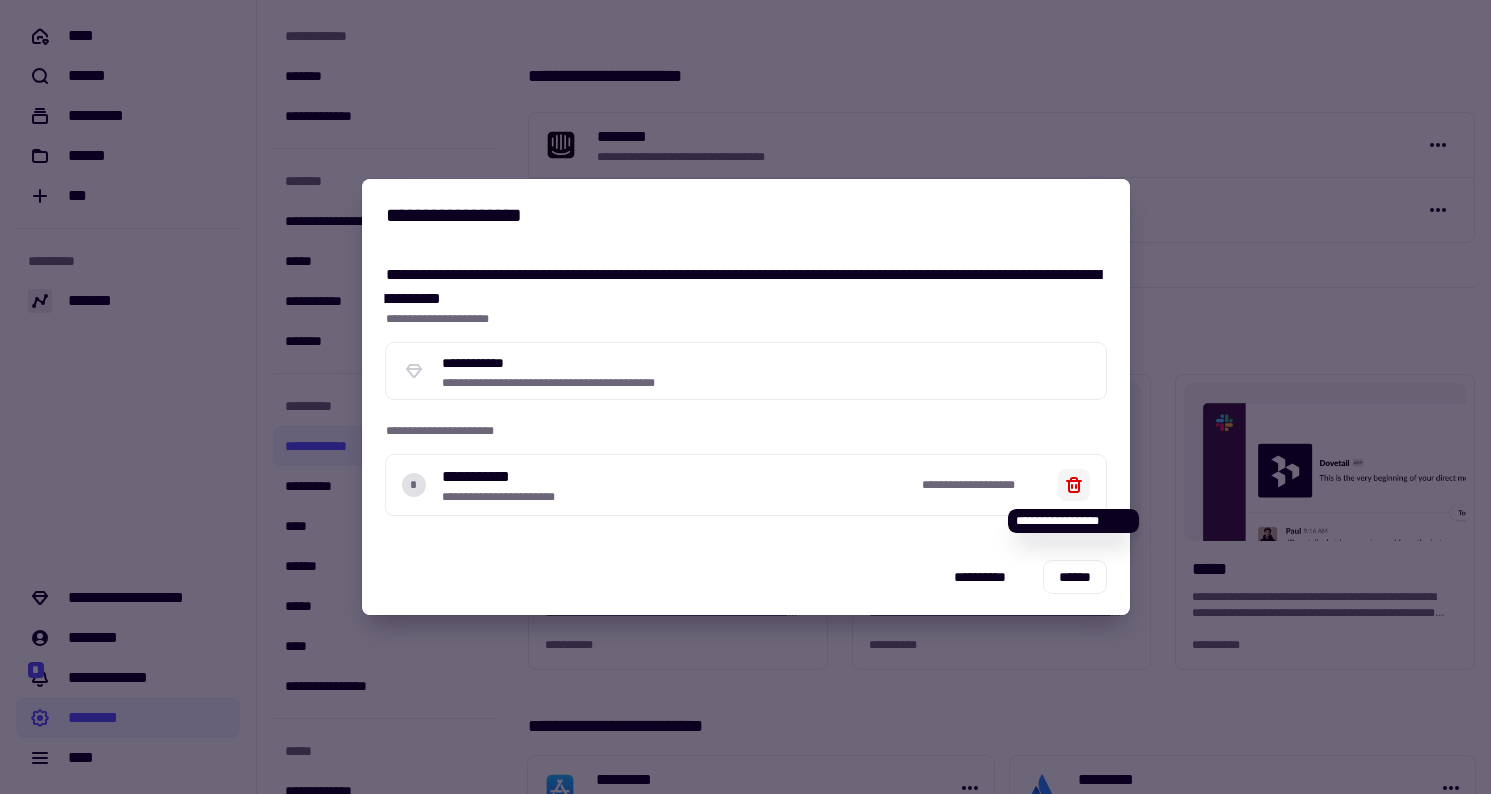 click 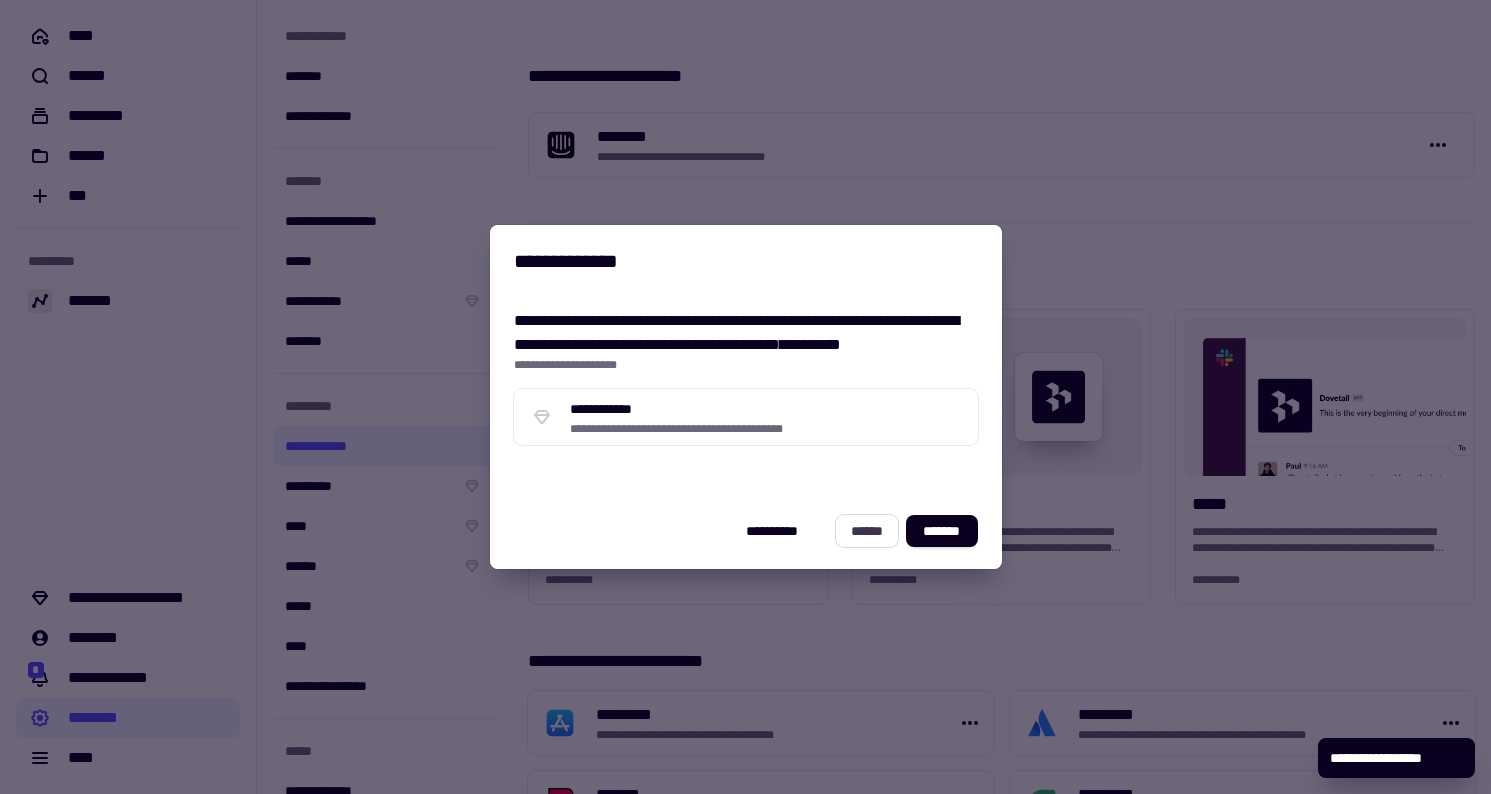 click on "******" 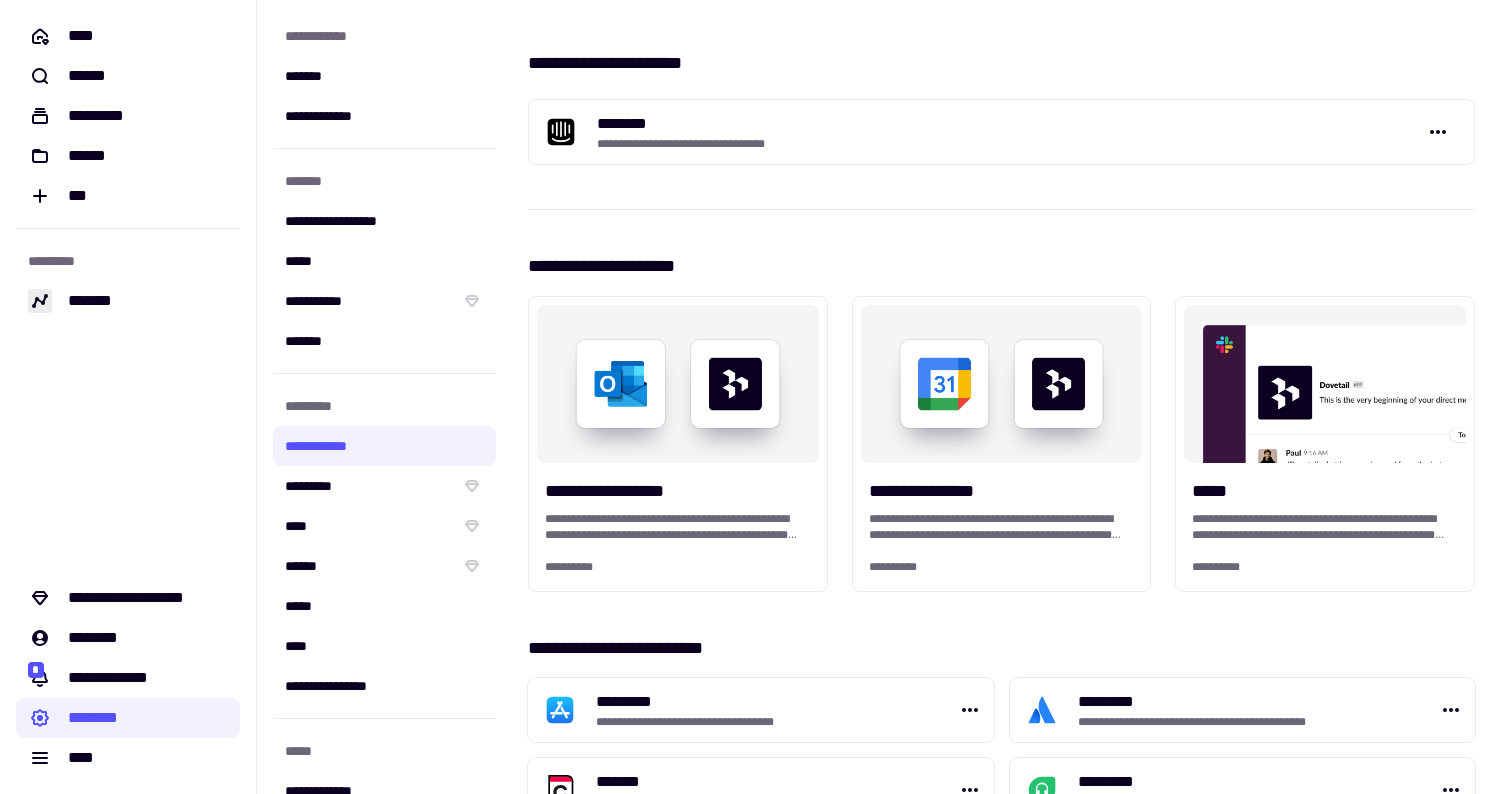 scroll, scrollTop: 20, scrollLeft: 0, axis: vertical 